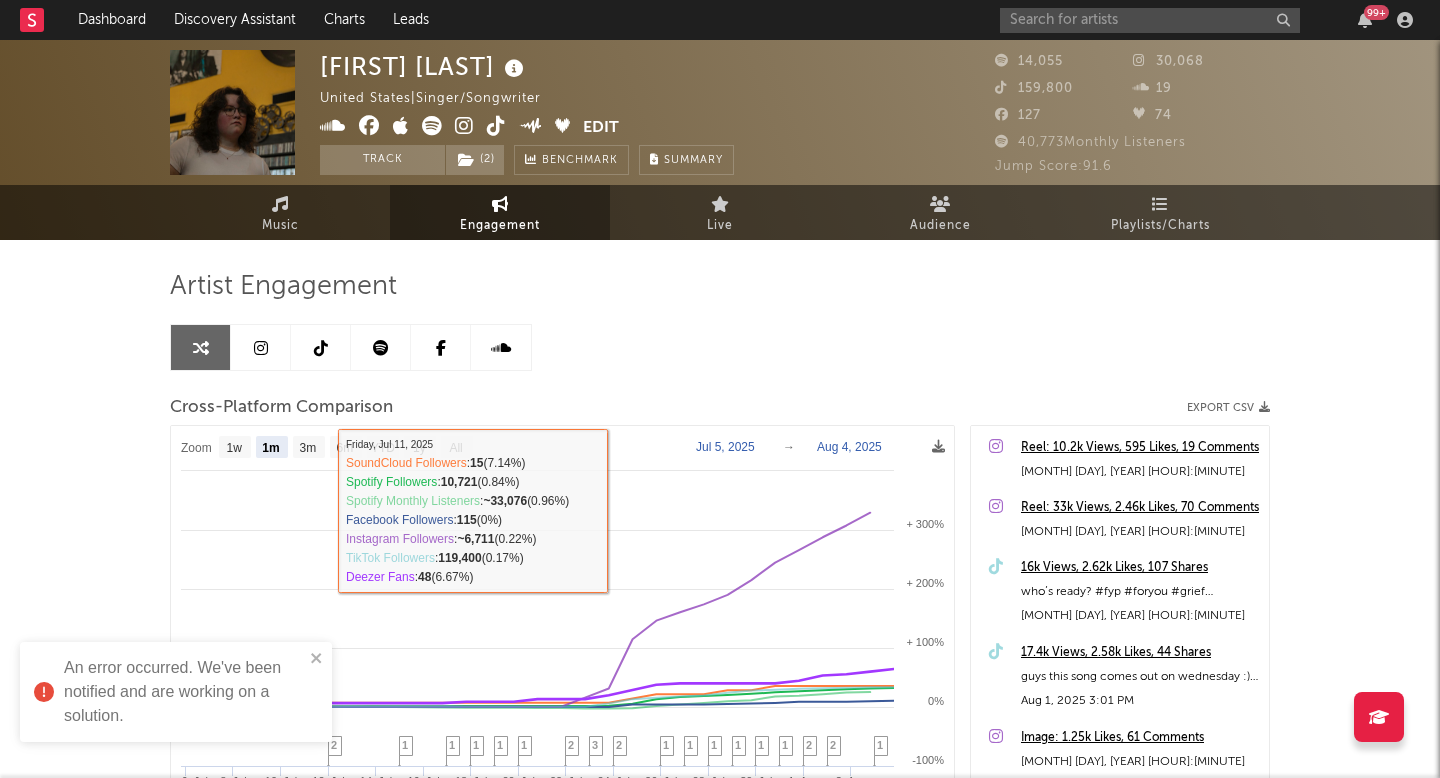 select on "1m" 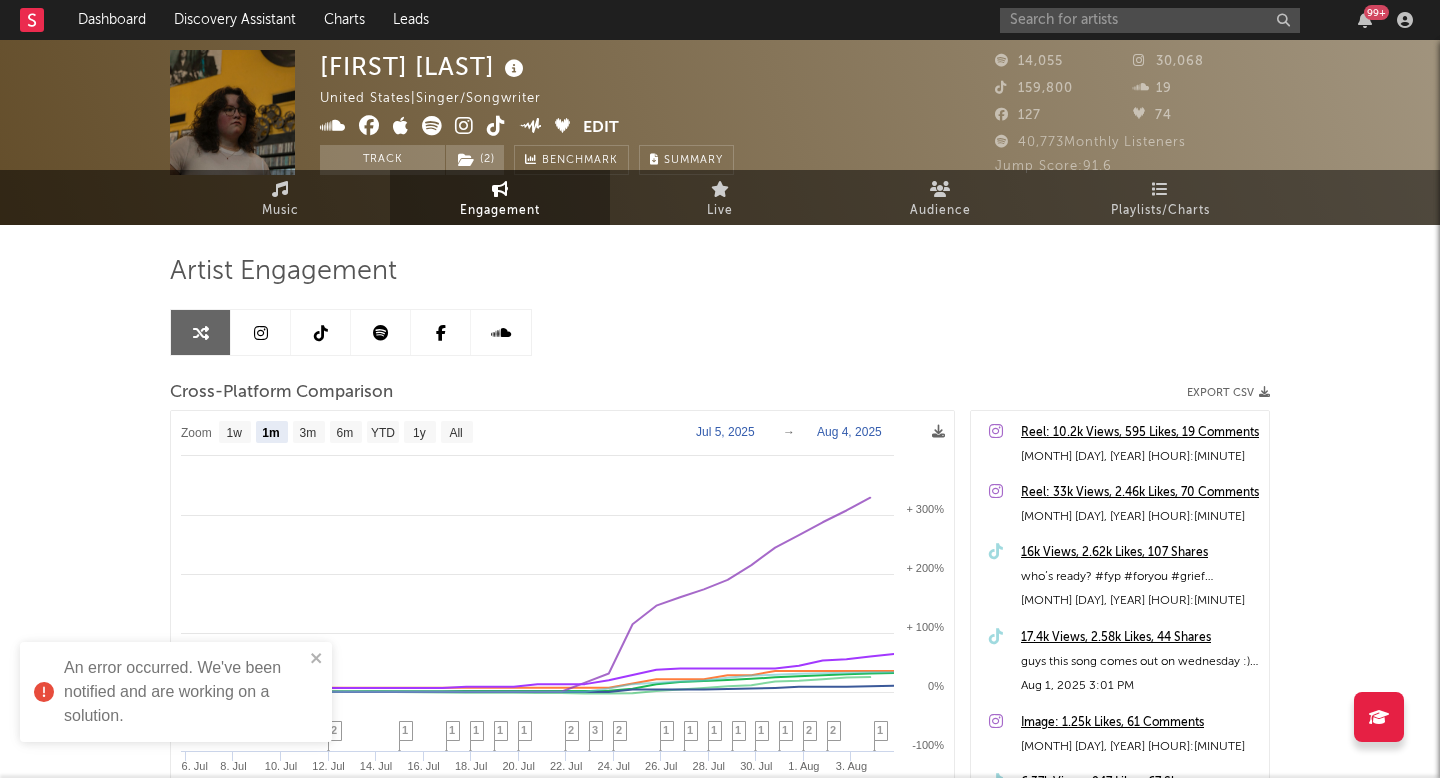 scroll, scrollTop: 52, scrollLeft: 0, axis: vertical 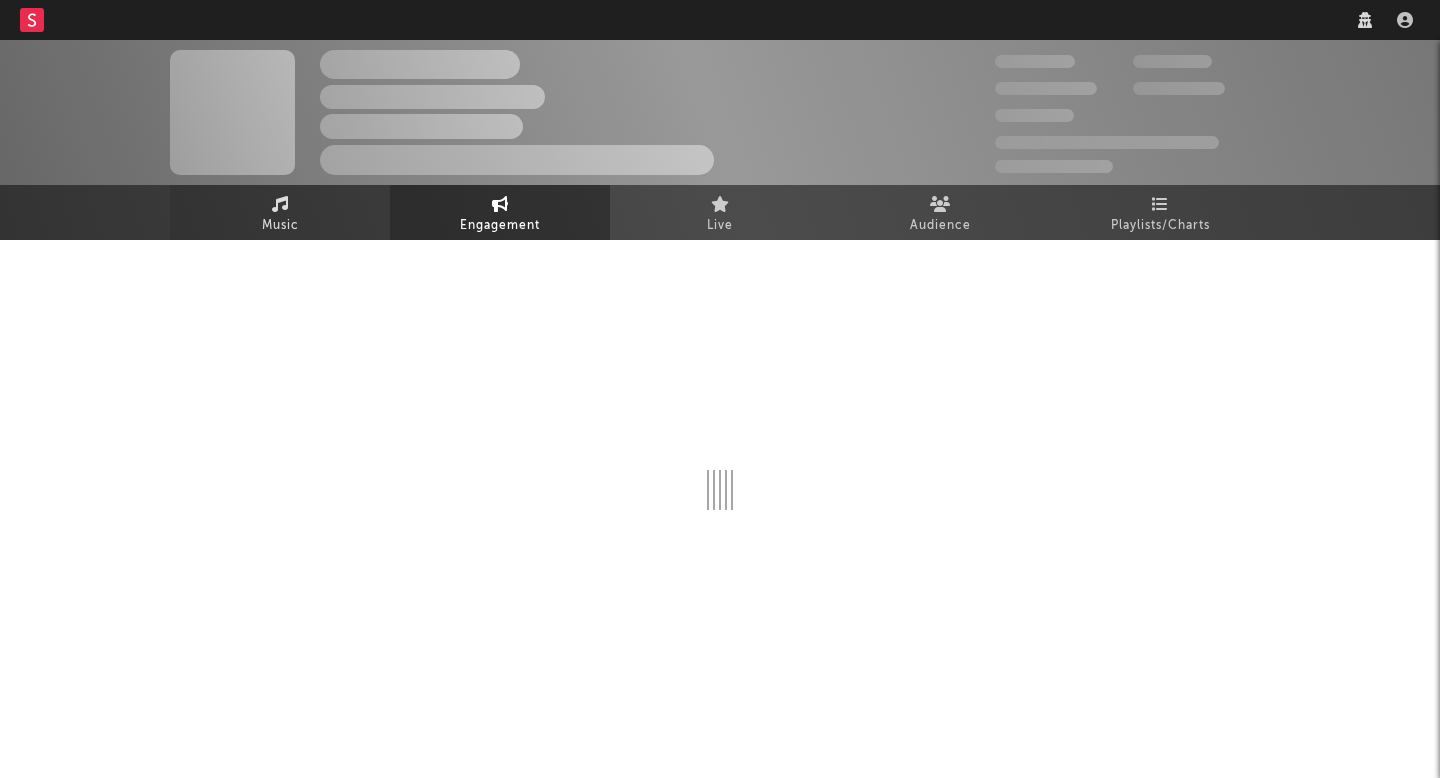 select on "1w" 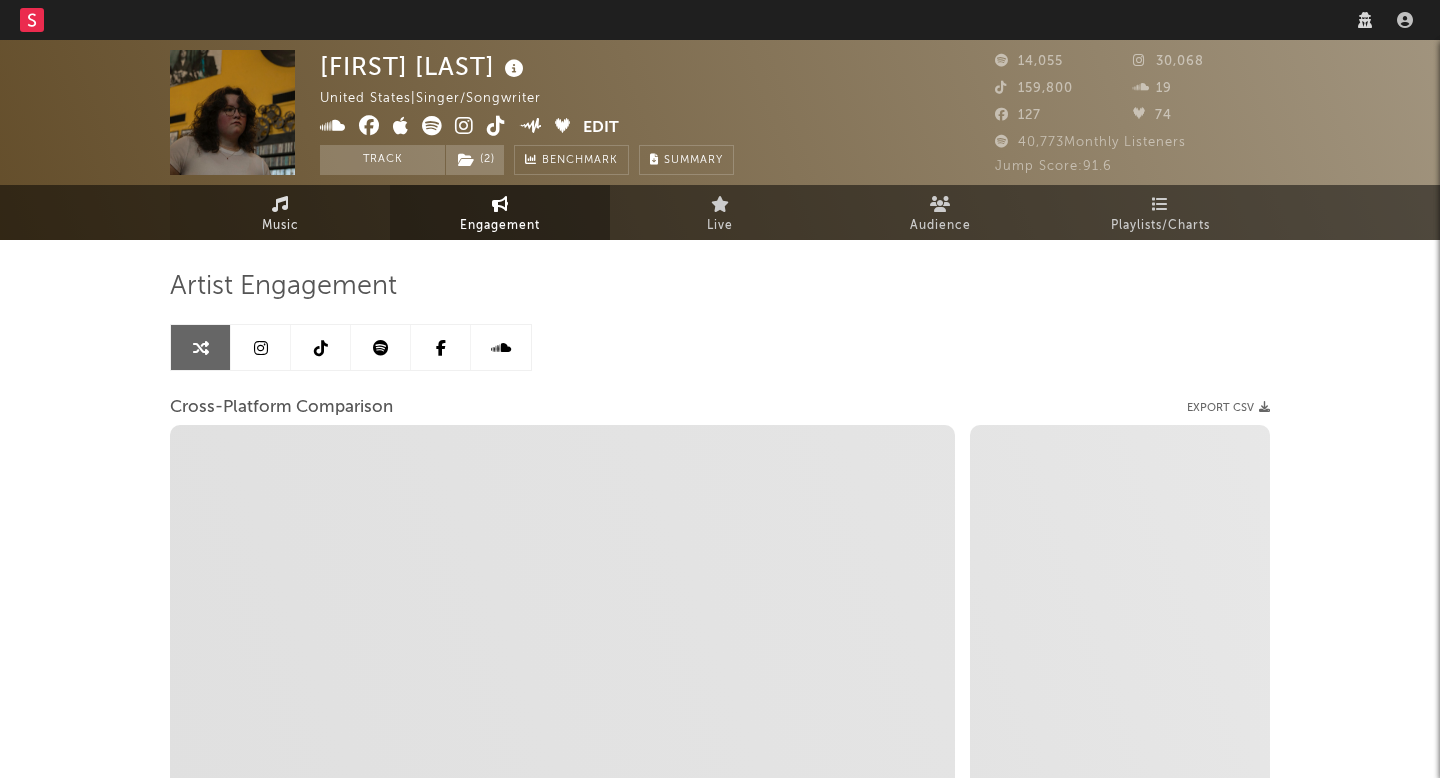 click on "Music" at bounding box center (280, 212) 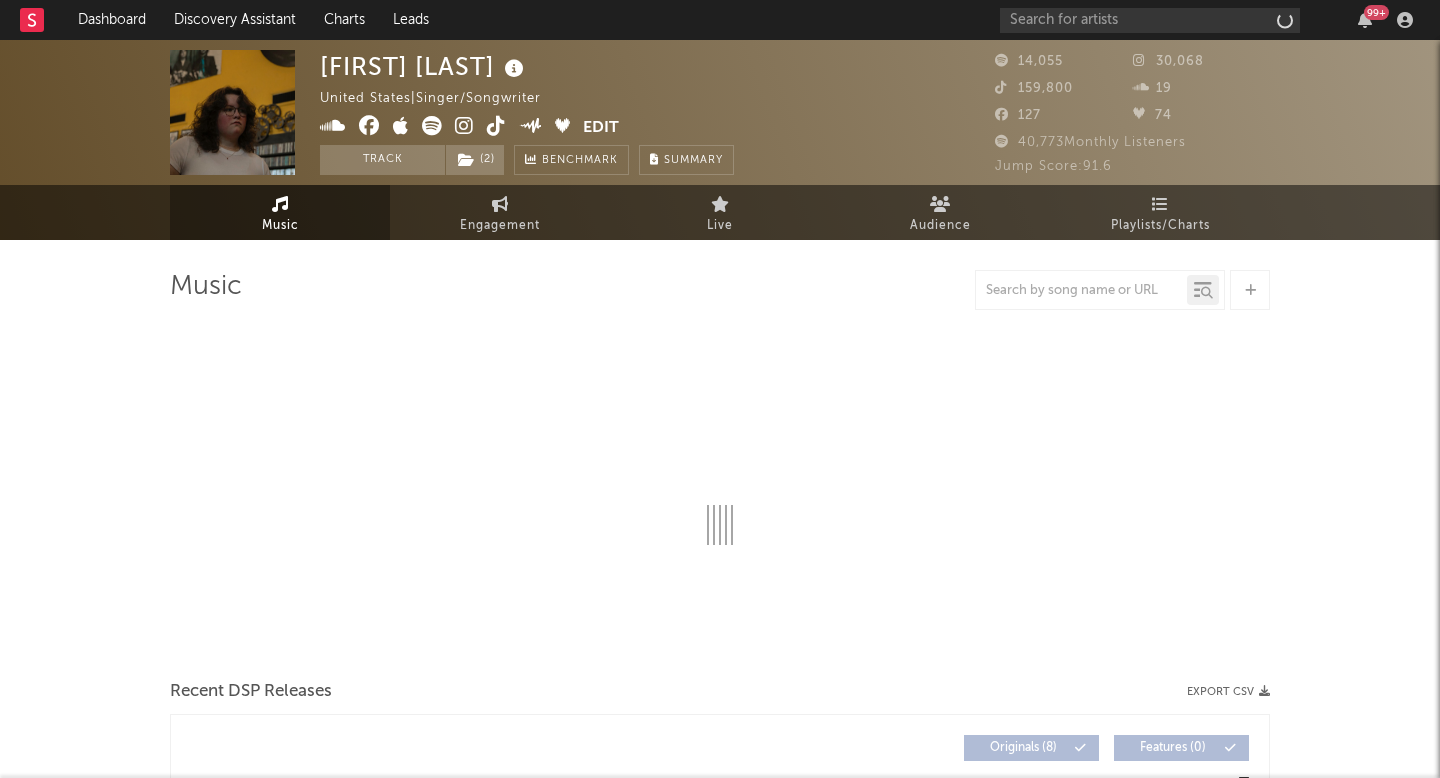 select on "6m" 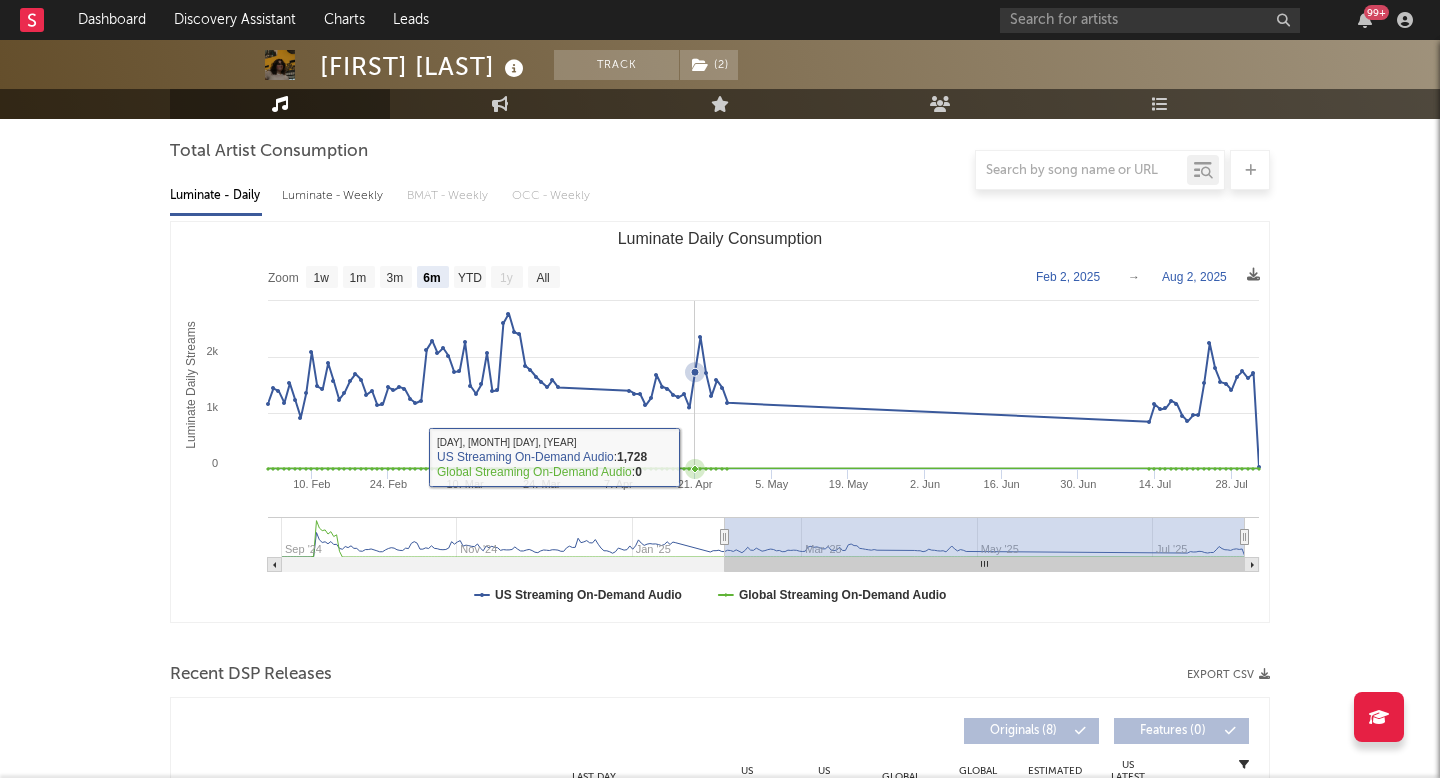 scroll, scrollTop: 0, scrollLeft: 0, axis: both 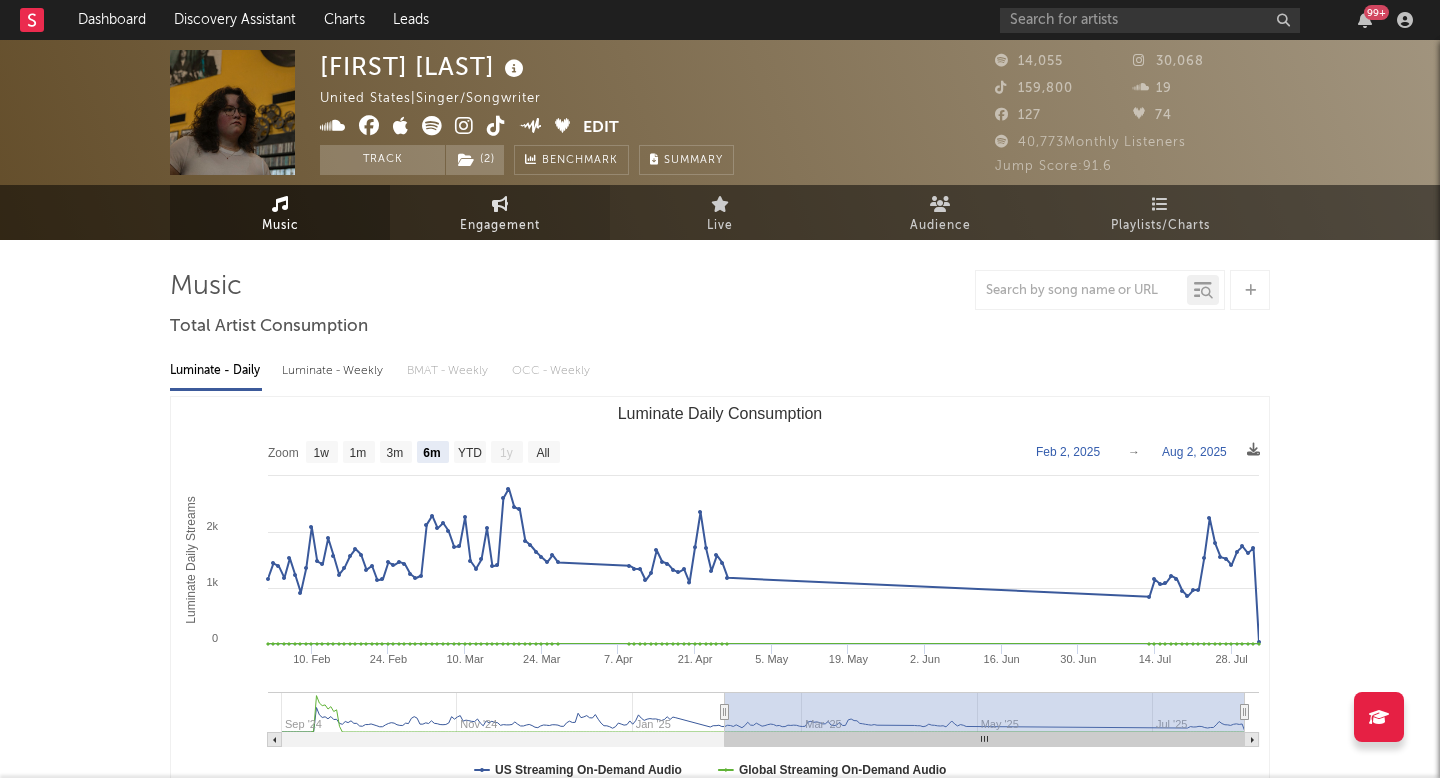 click on "Engagement" at bounding box center [500, 212] 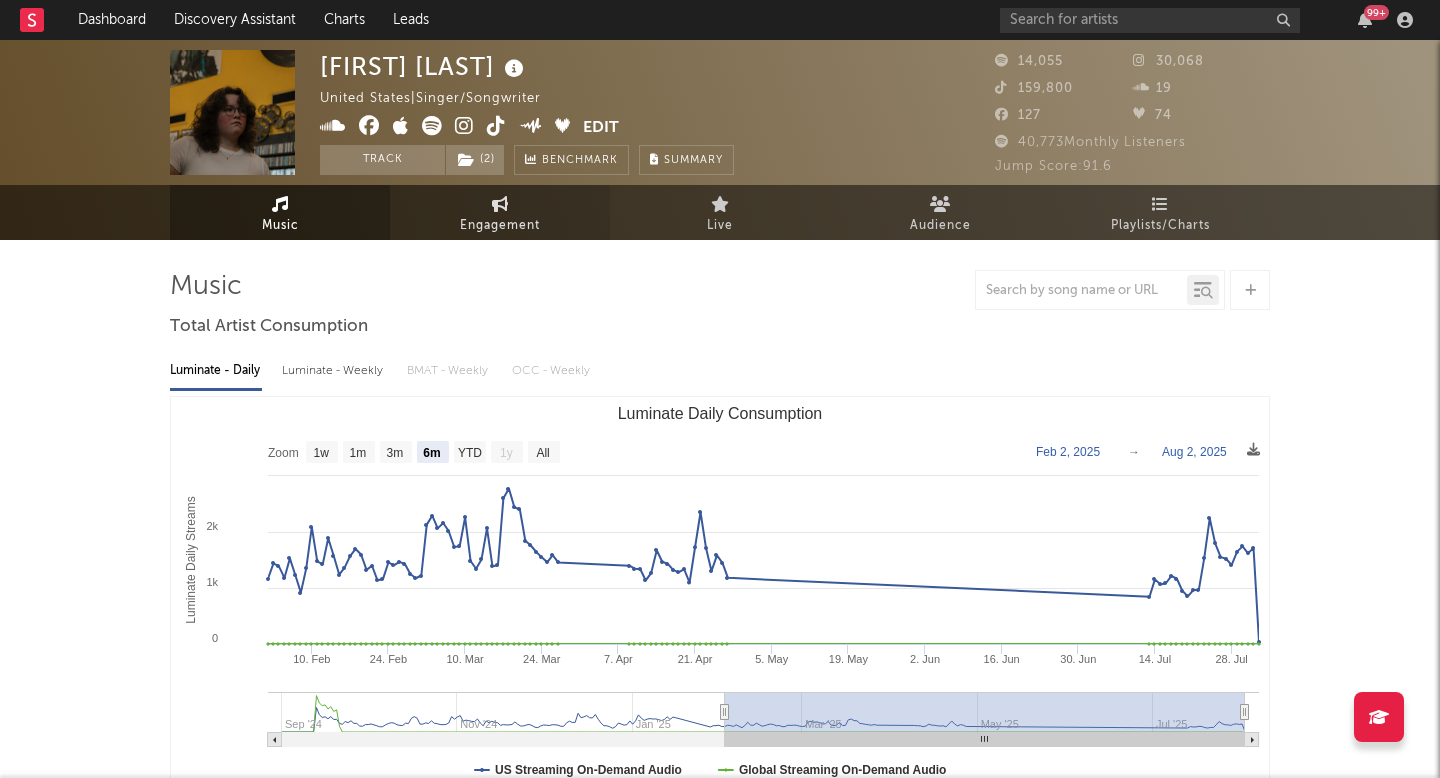 select on "1m" 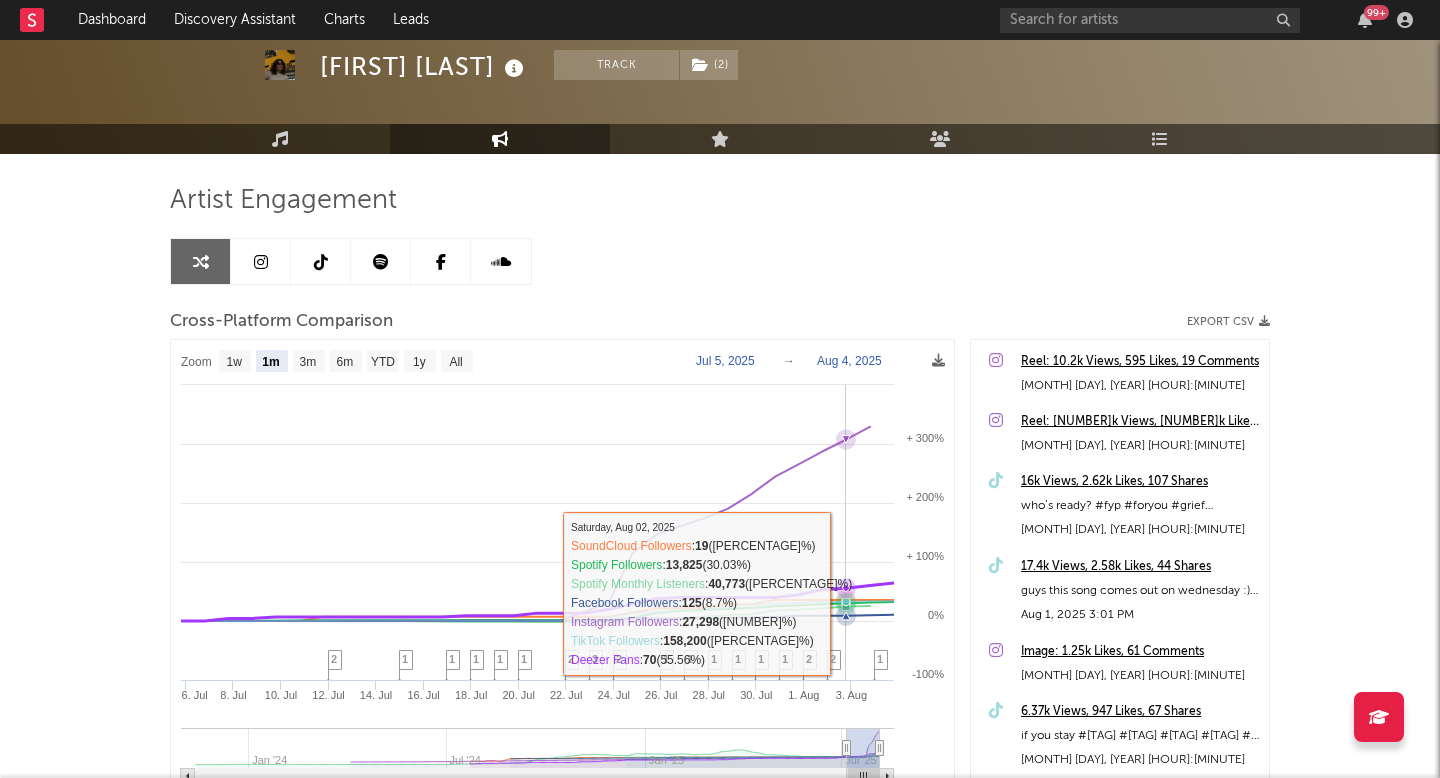 scroll, scrollTop: 97, scrollLeft: 0, axis: vertical 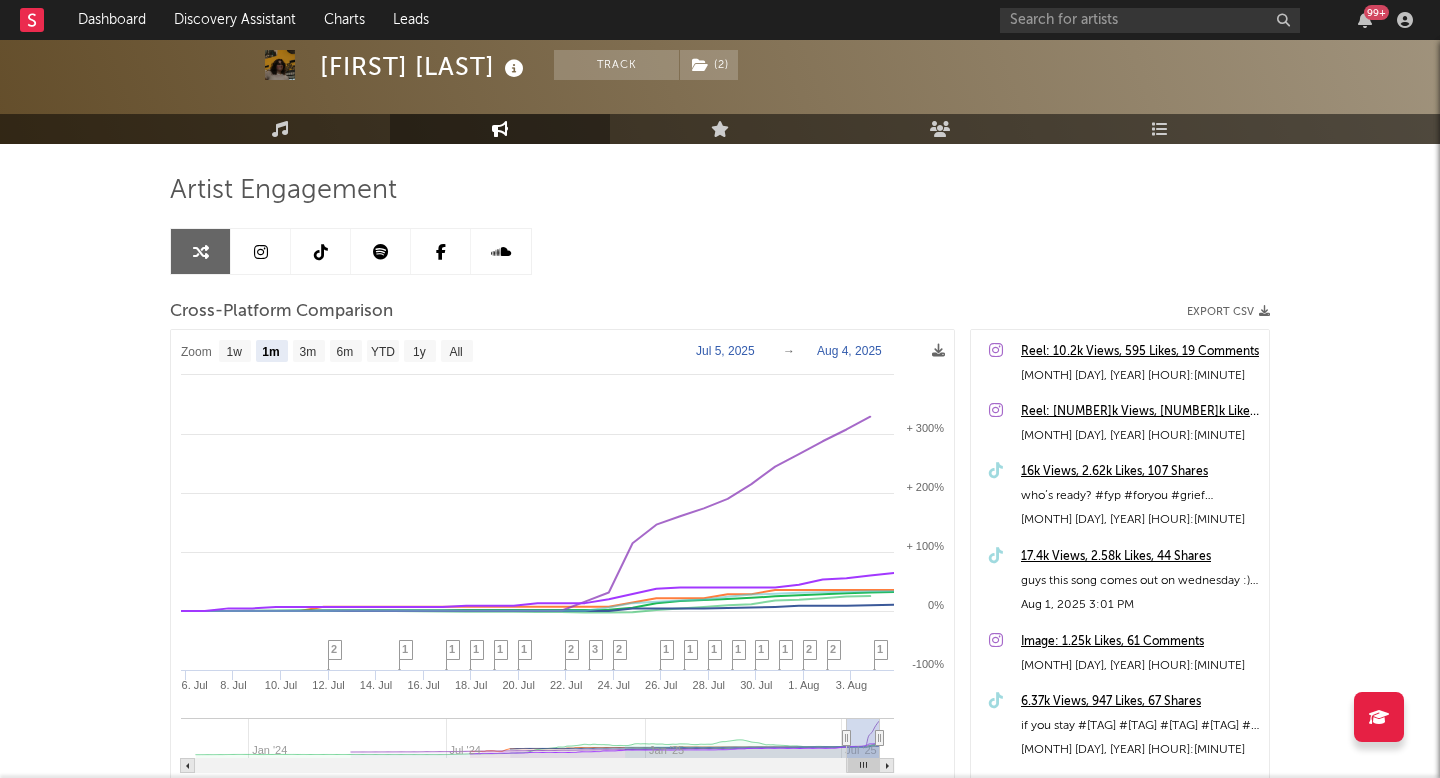 click at bounding box center (381, 252) 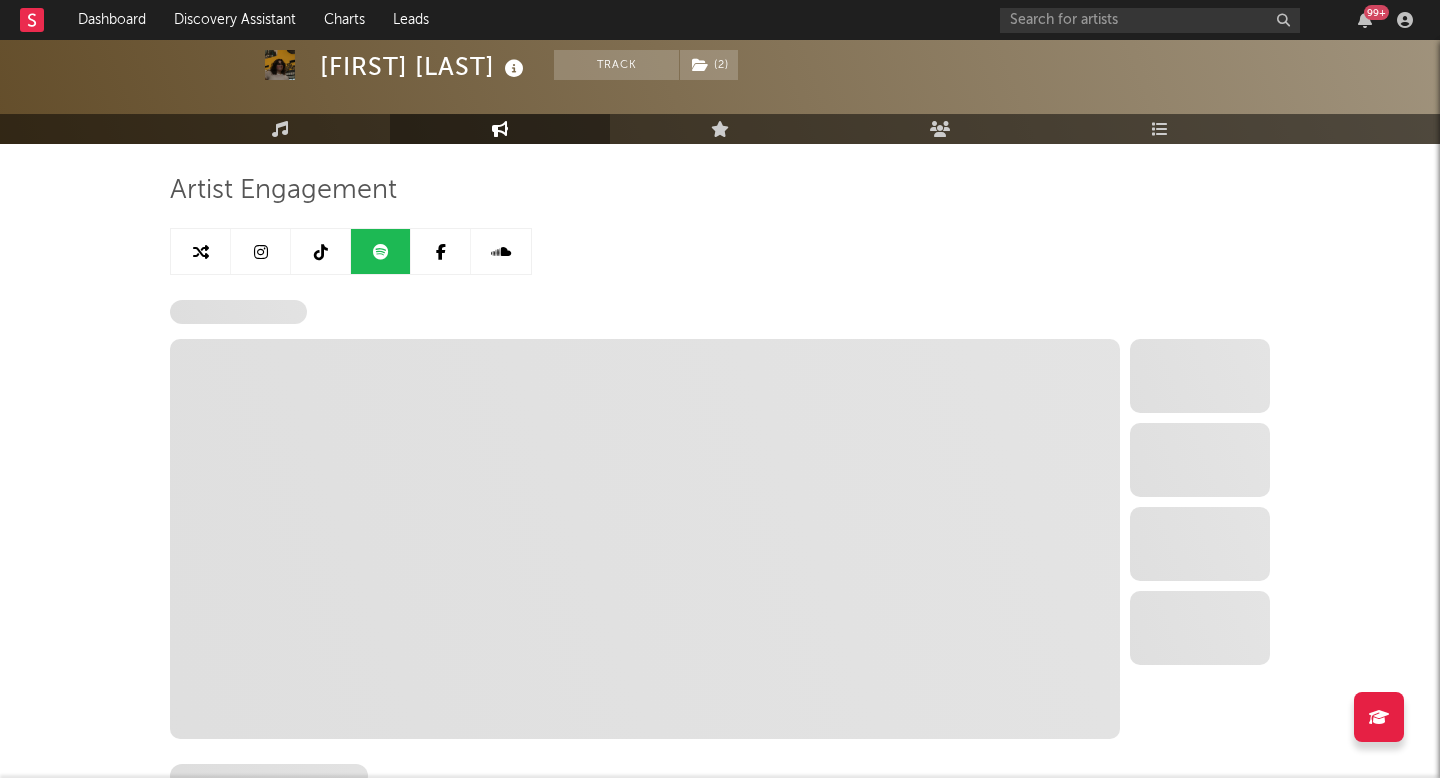 select on "6m" 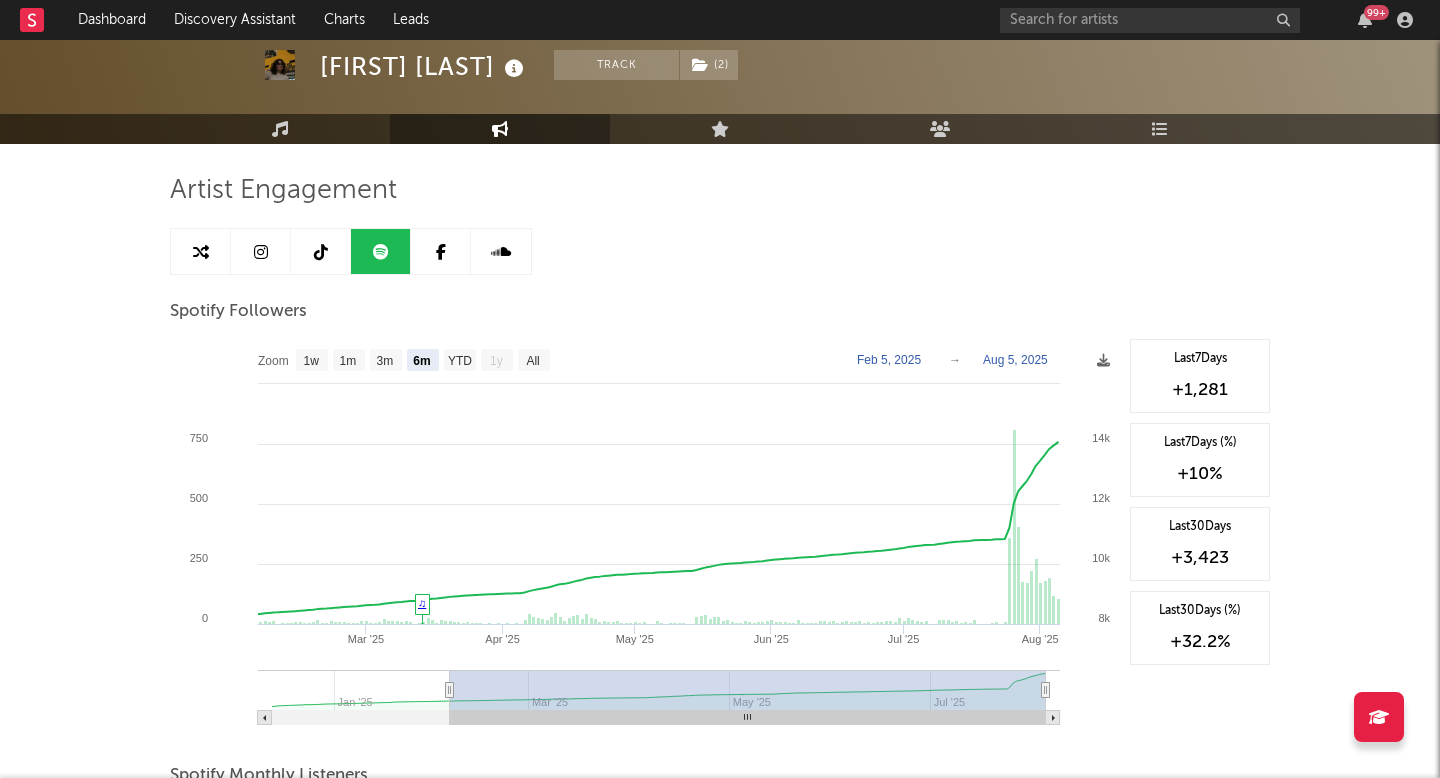 click at bounding box center [321, 251] 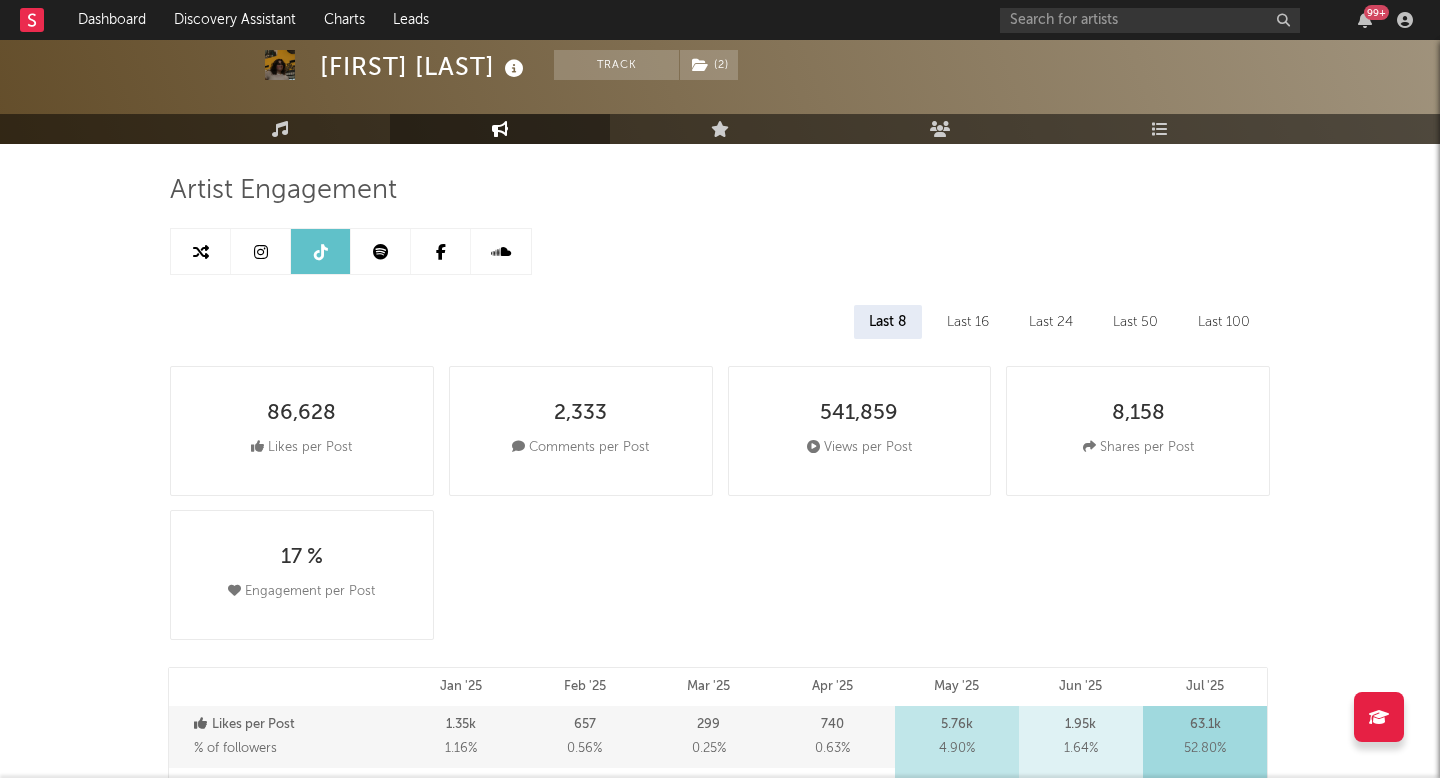 select on "6m" 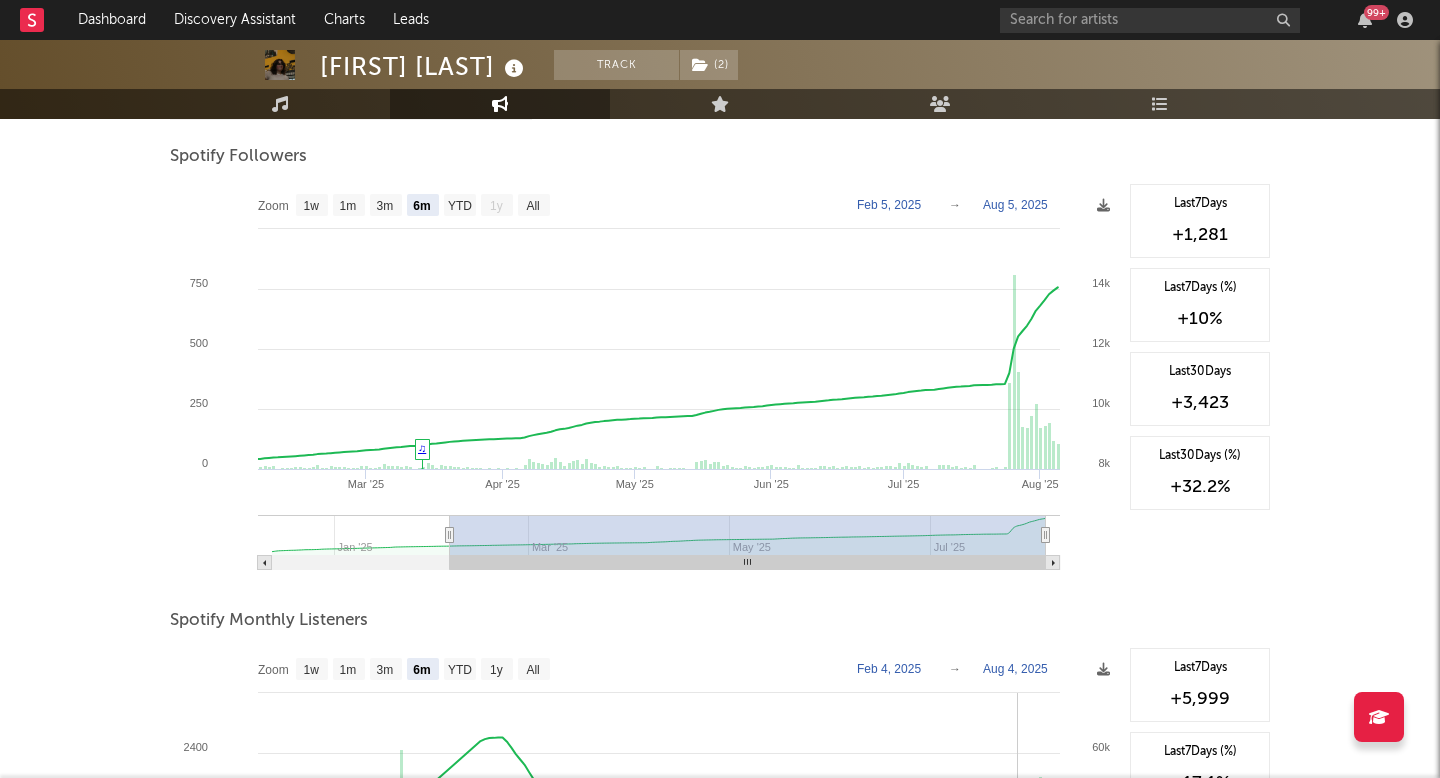 scroll, scrollTop: 0, scrollLeft: 0, axis: both 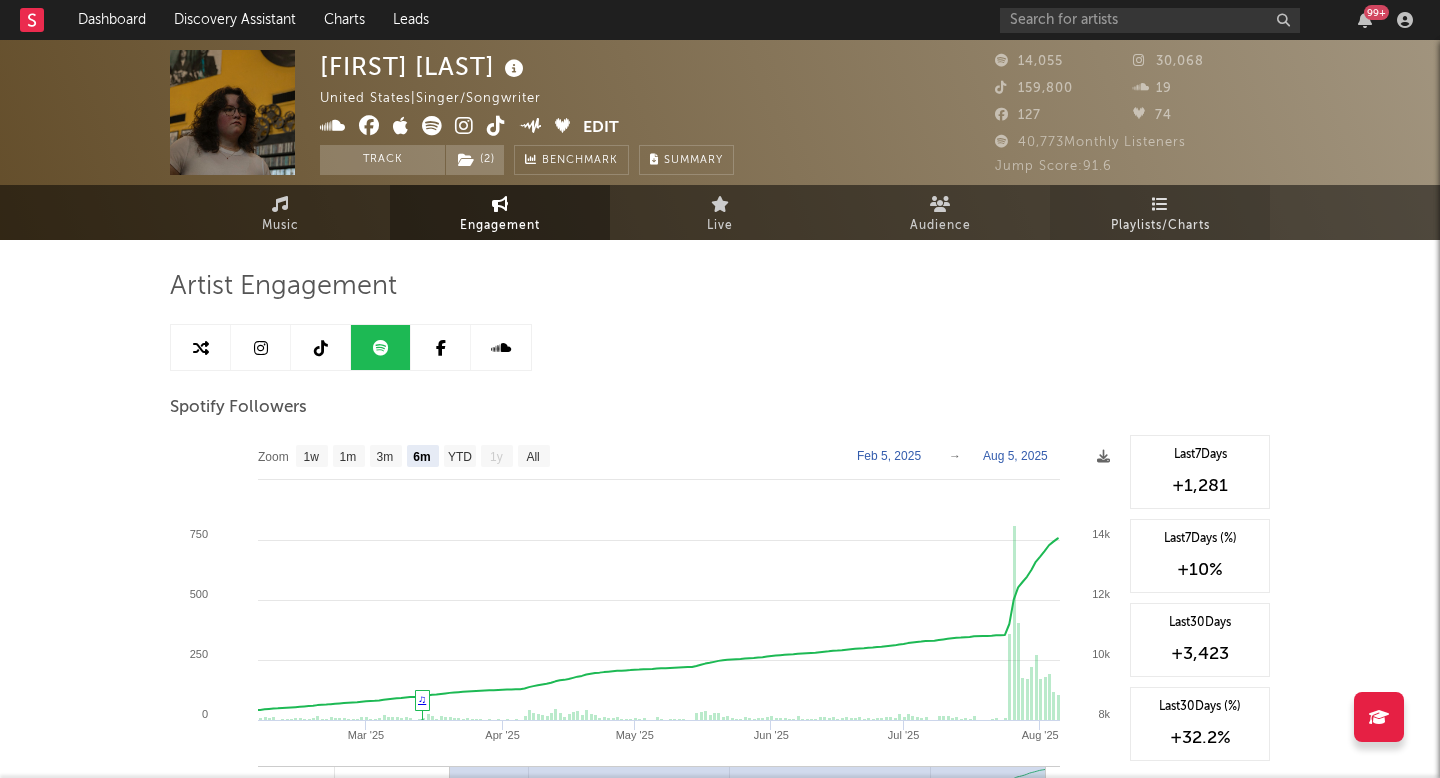click on "Playlists/Charts" at bounding box center [1160, 226] 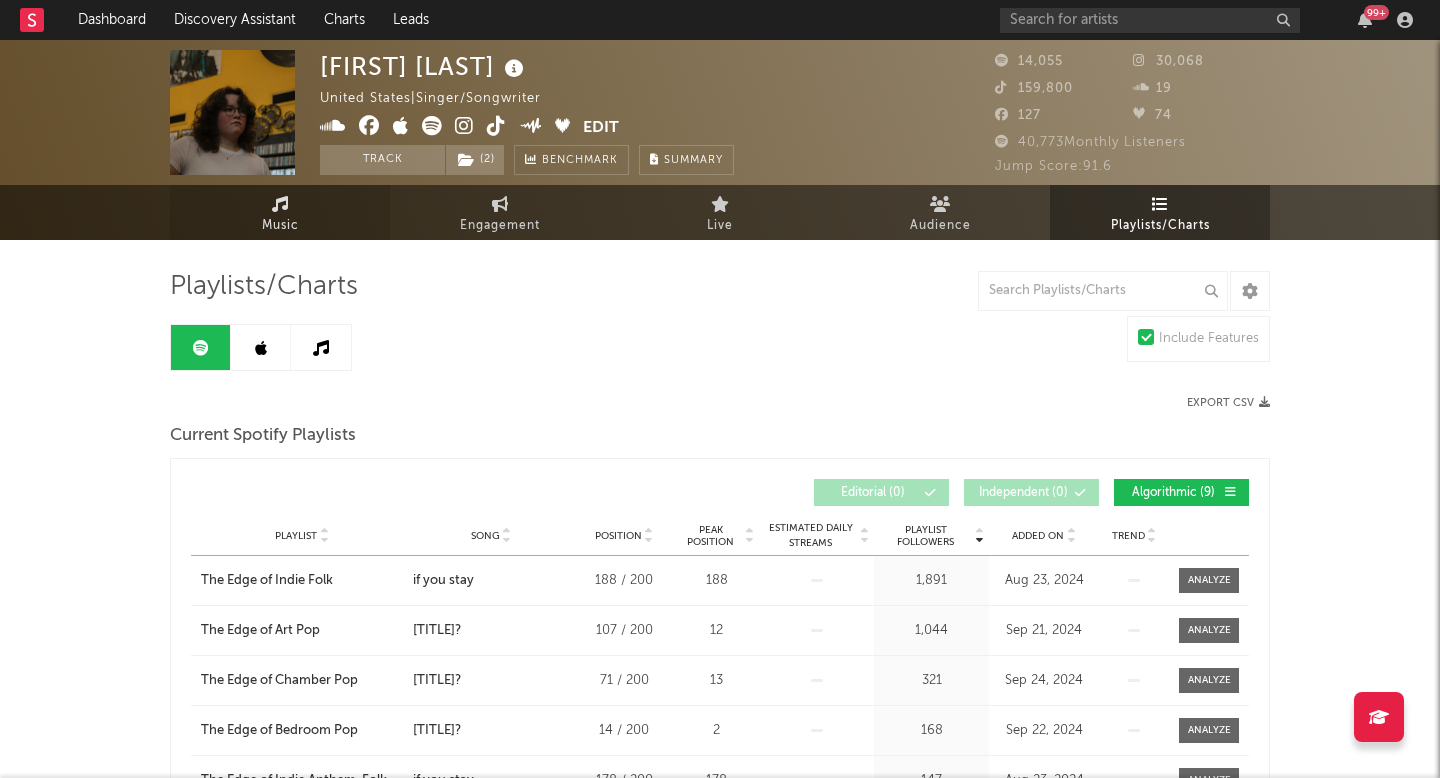 click at bounding box center (280, 204) 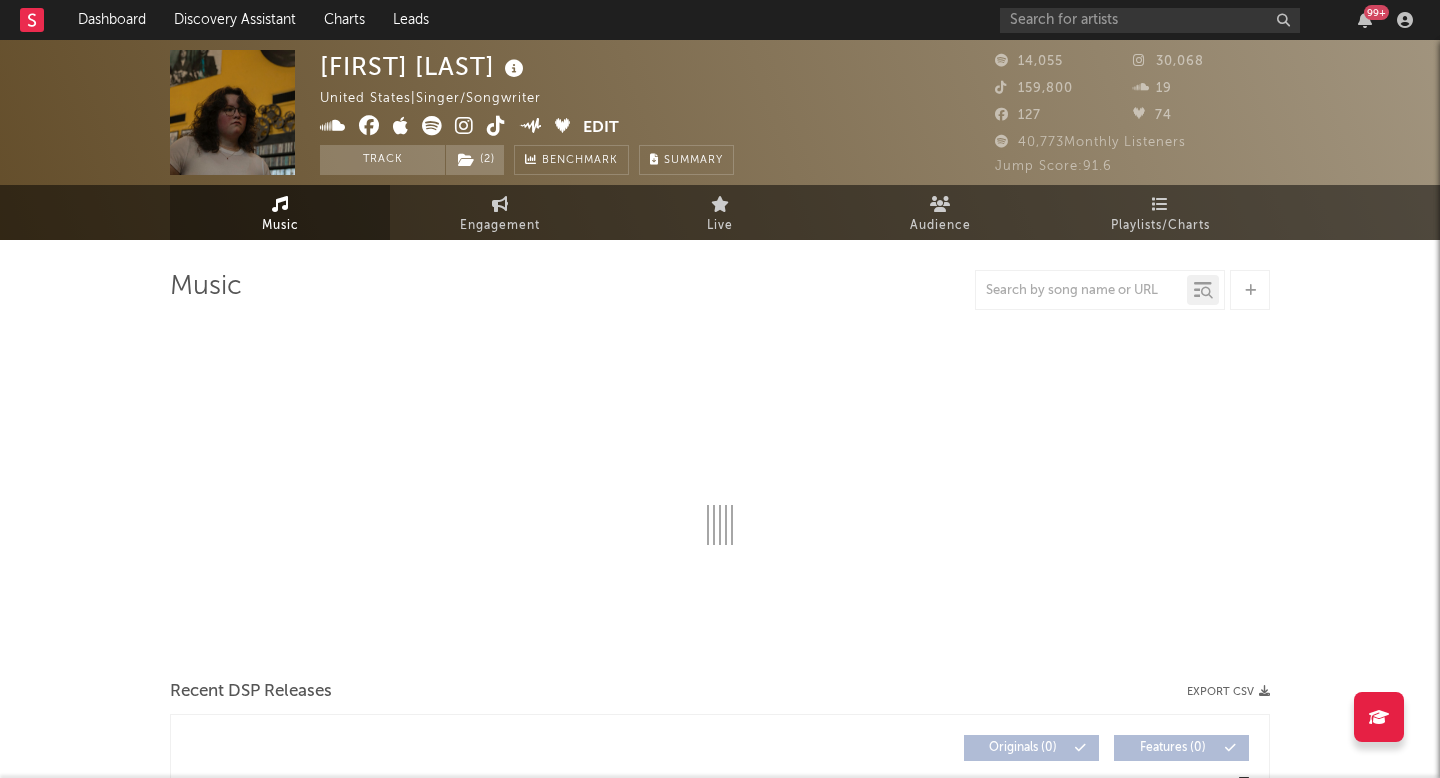 select on "6m" 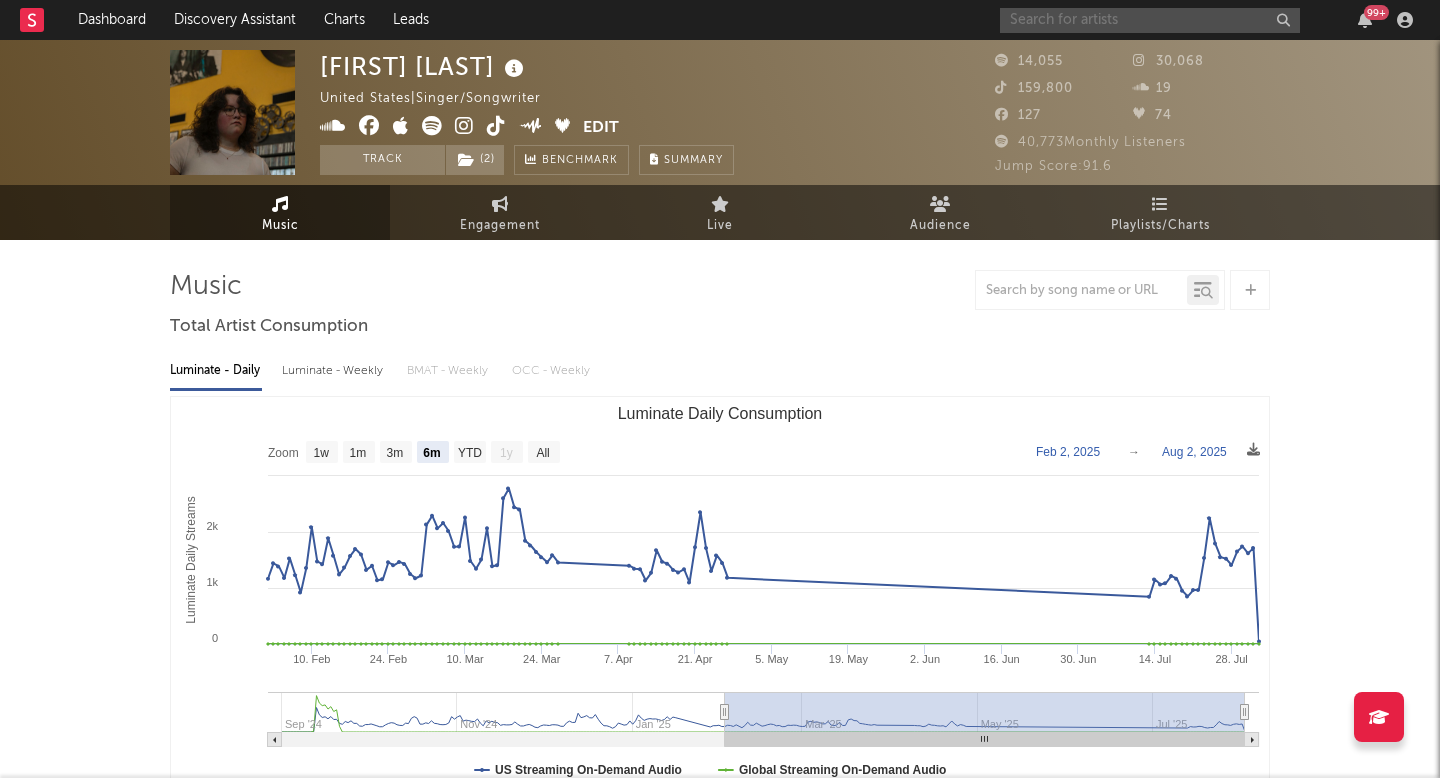 click at bounding box center [1150, 20] 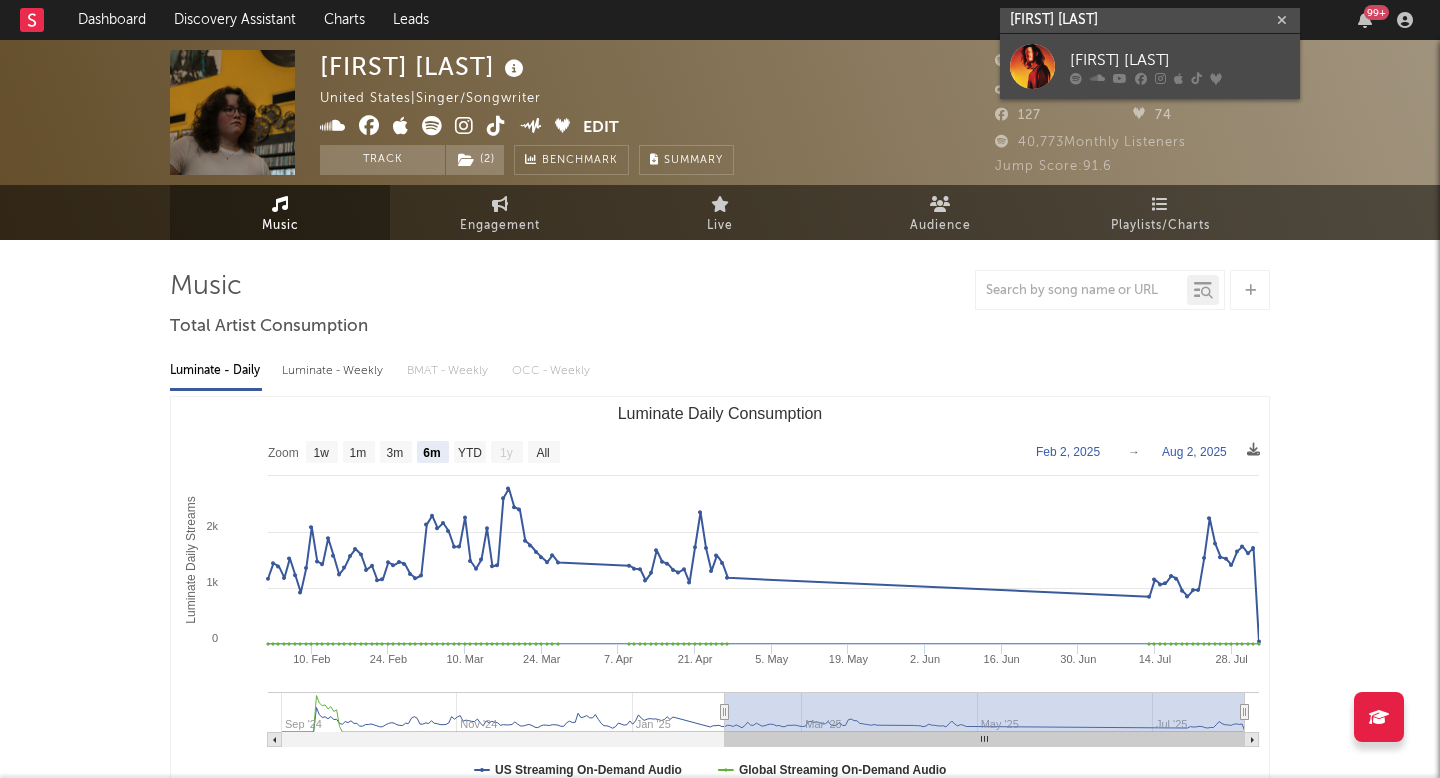 type on "tyler hubbard" 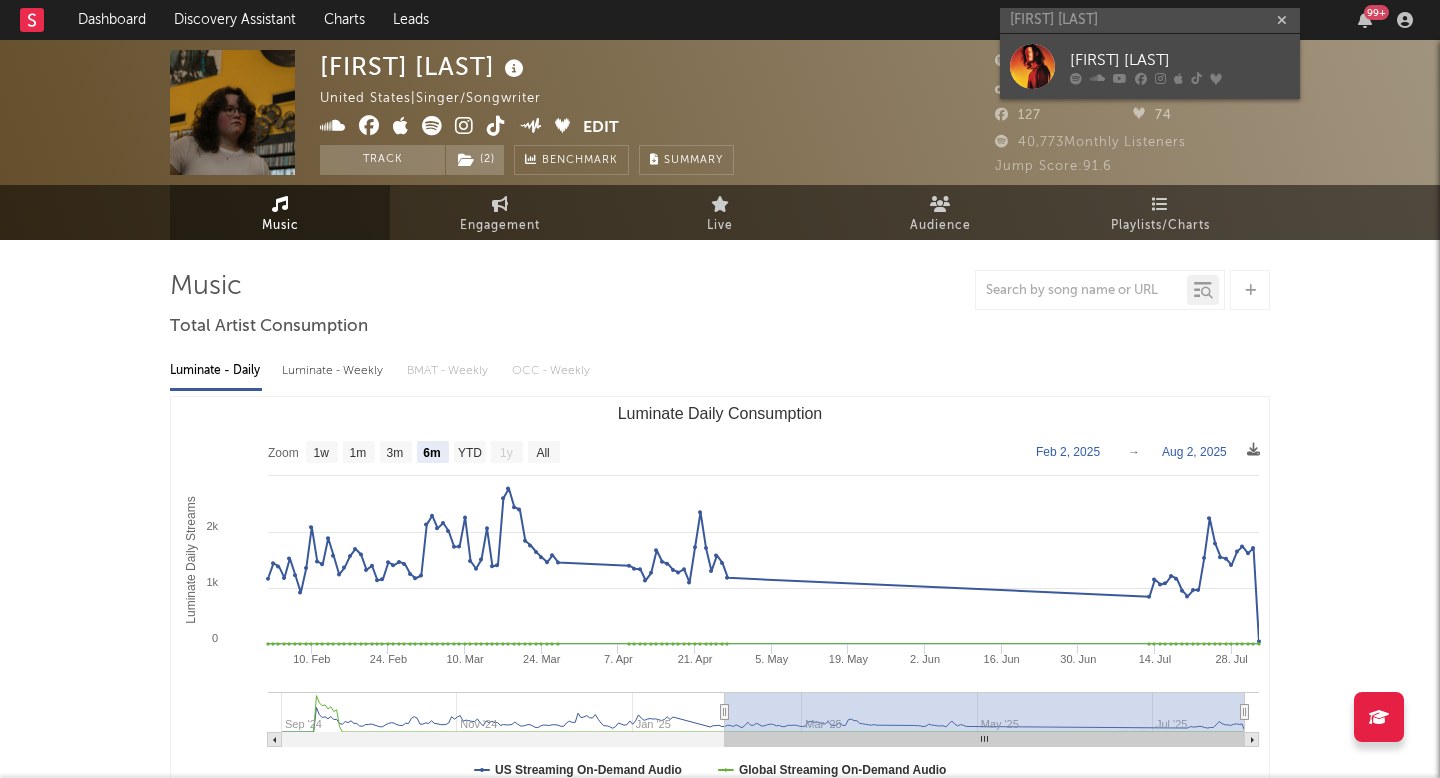 click on "Tyler Hubbard" at bounding box center (1180, 60) 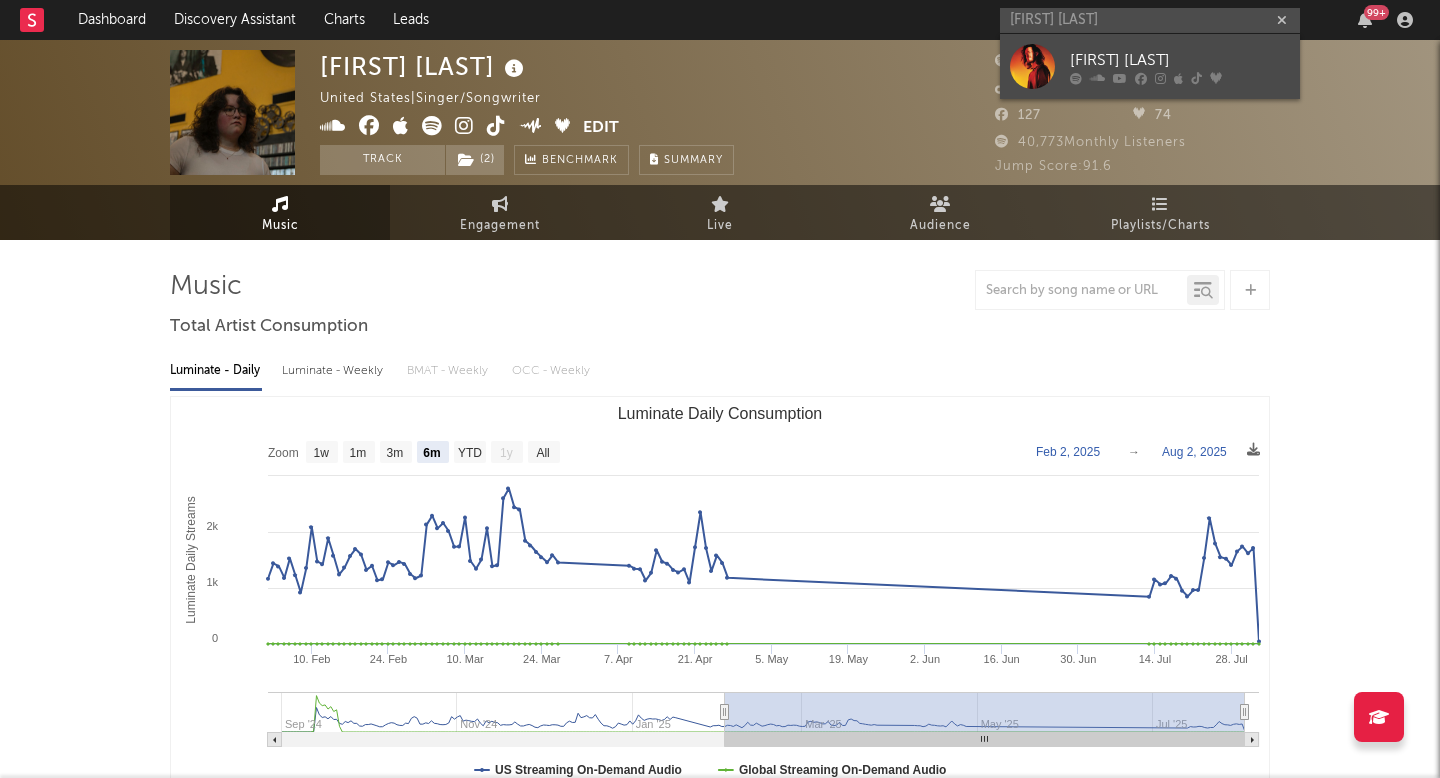 type 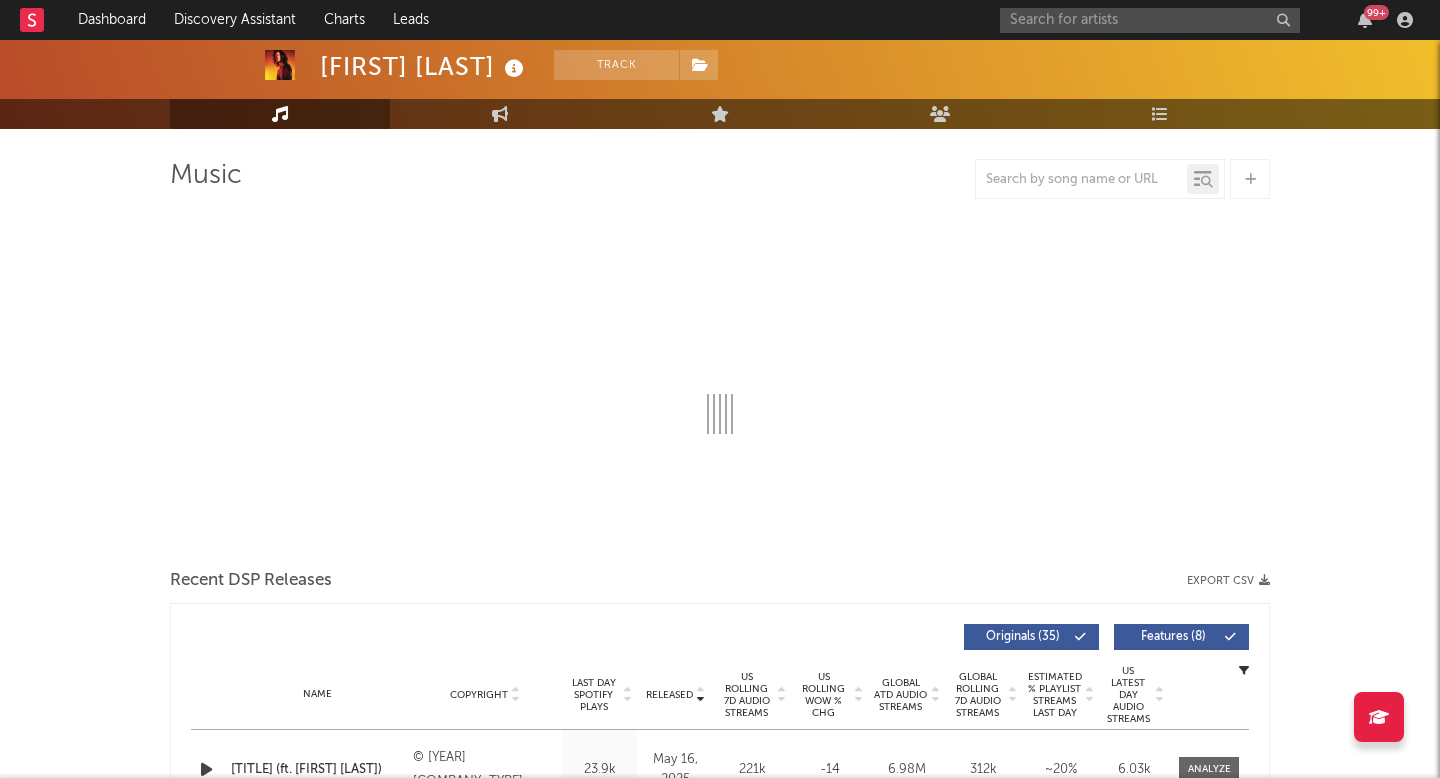 select on "6m" 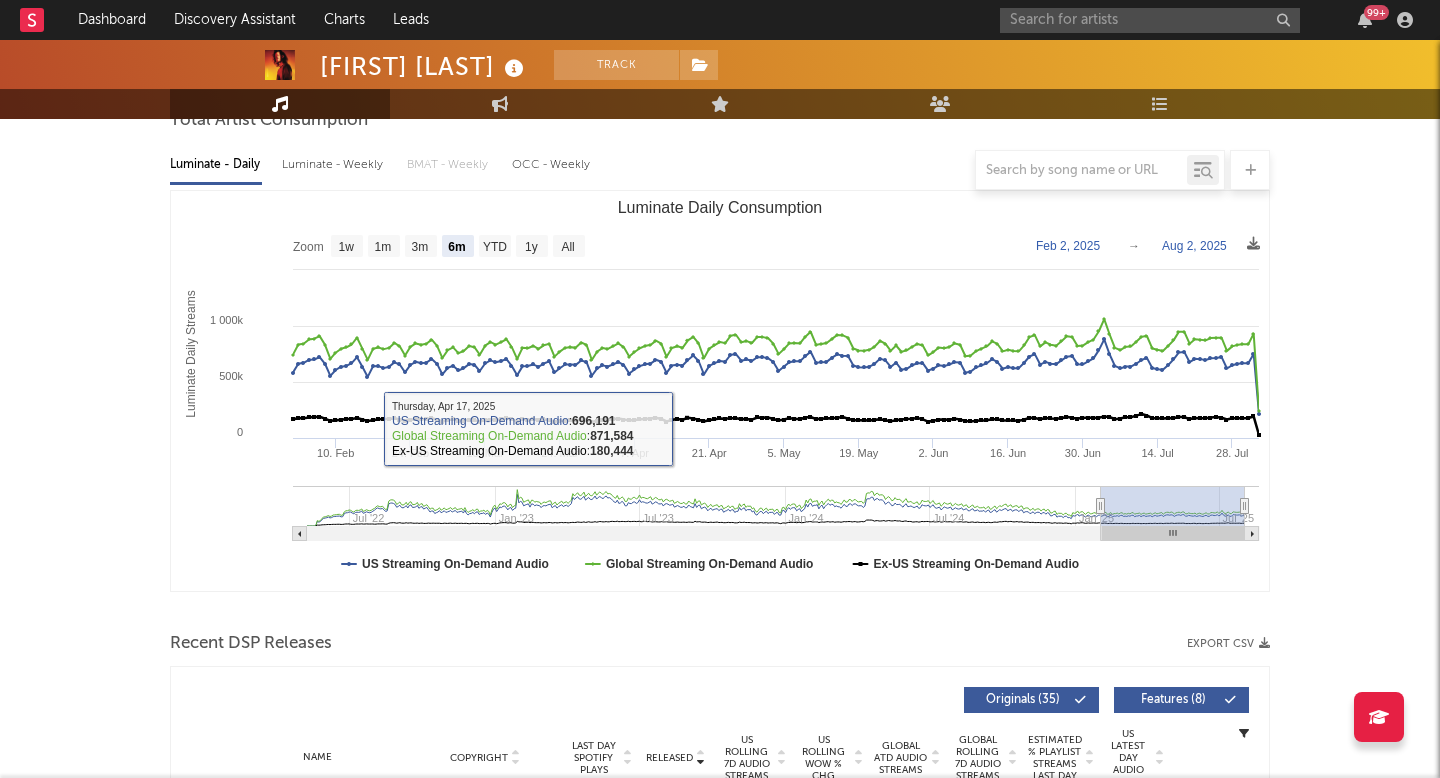 scroll, scrollTop: 292, scrollLeft: 0, axis: vertical 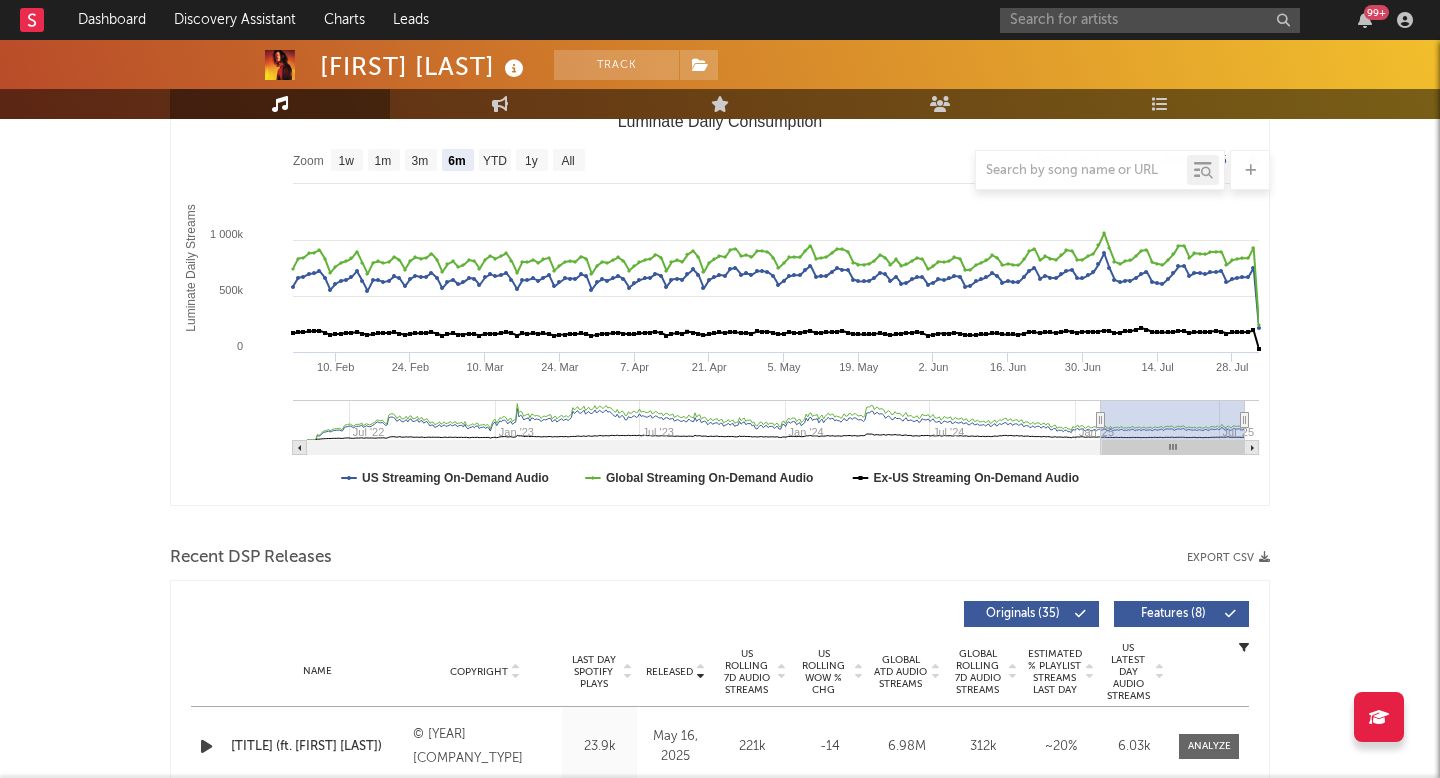 click on "Released" at bounding box center (675, 671) 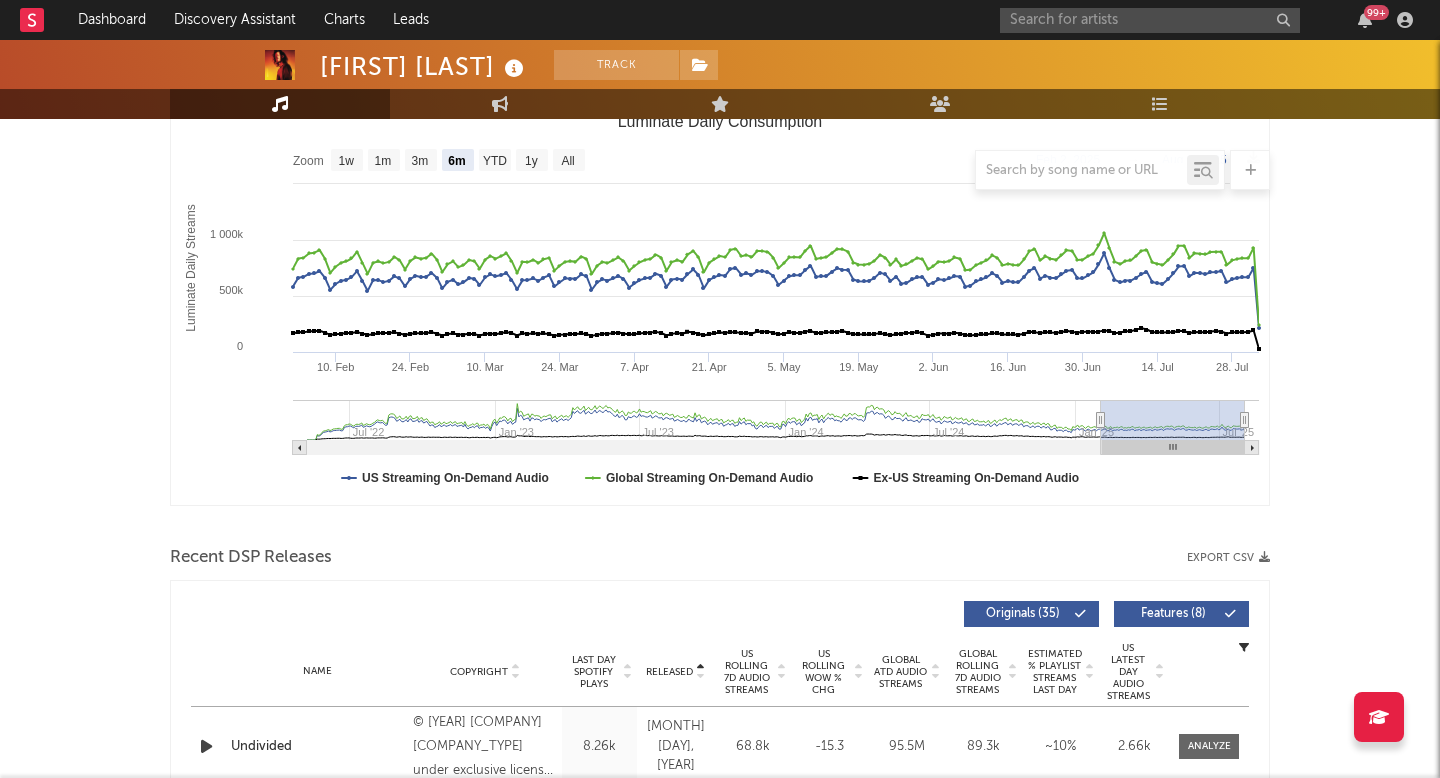 click on "Released" at bounding box center [675, 671] 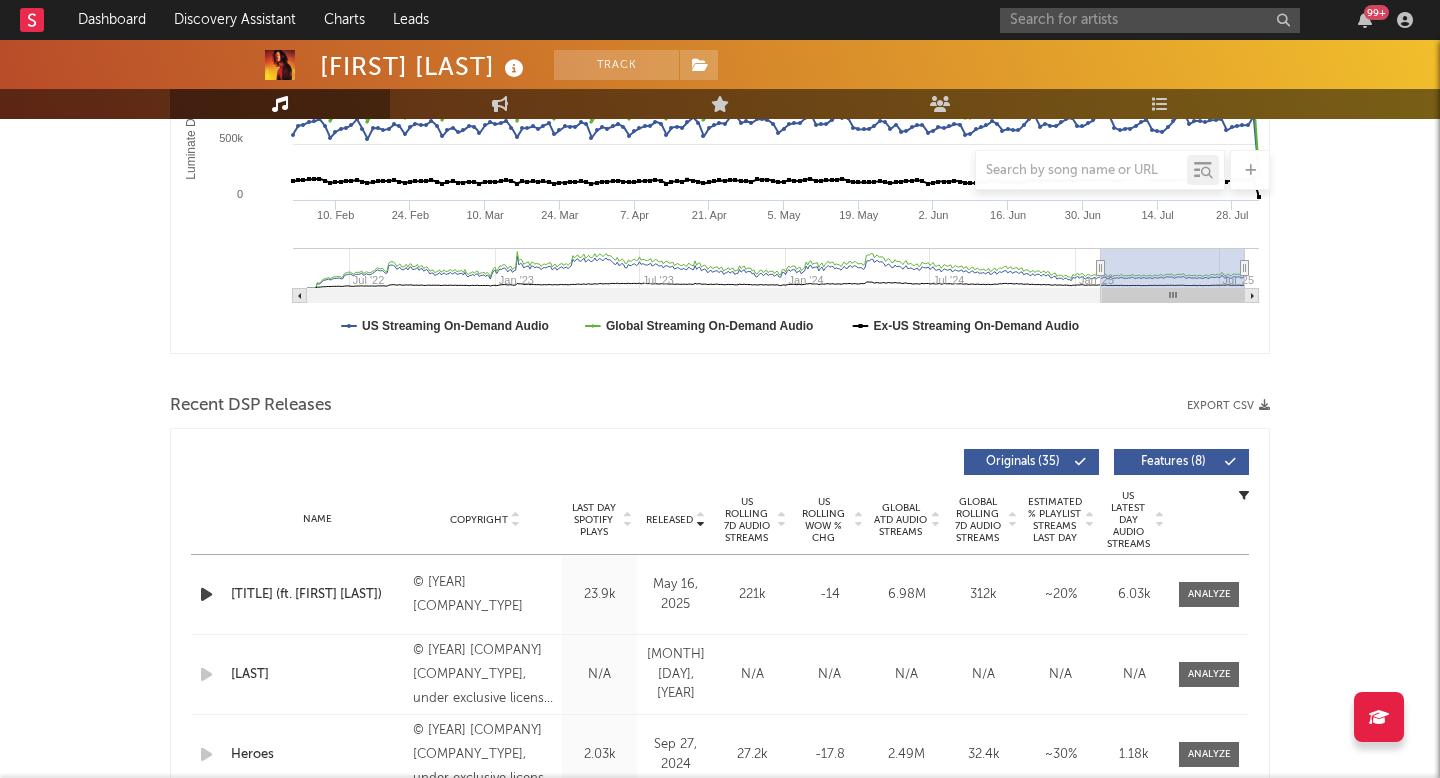 click on "Oct 23, 2024" at bounding box center [675, 674] 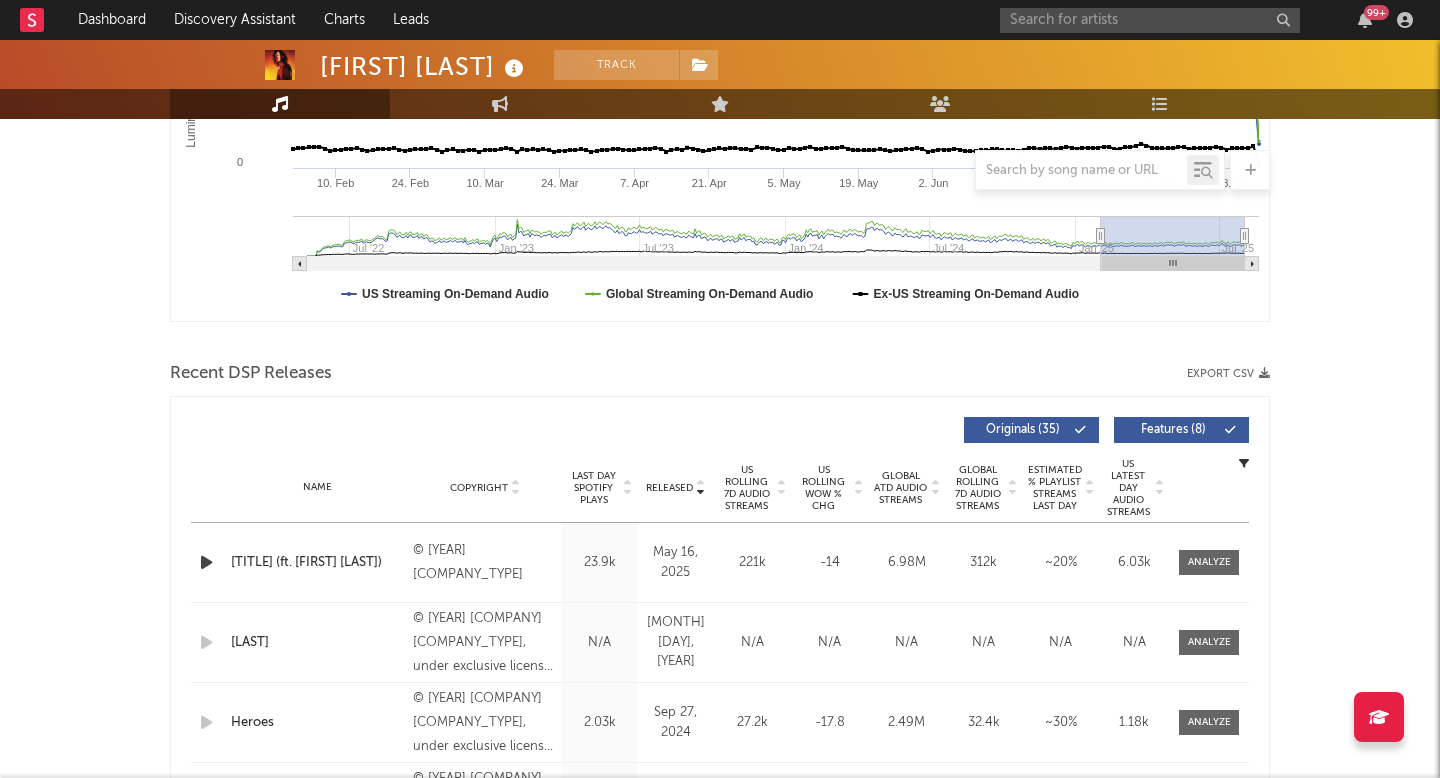 scroll, scrollTop: 484, scrollLeft: 0, axis: vertical 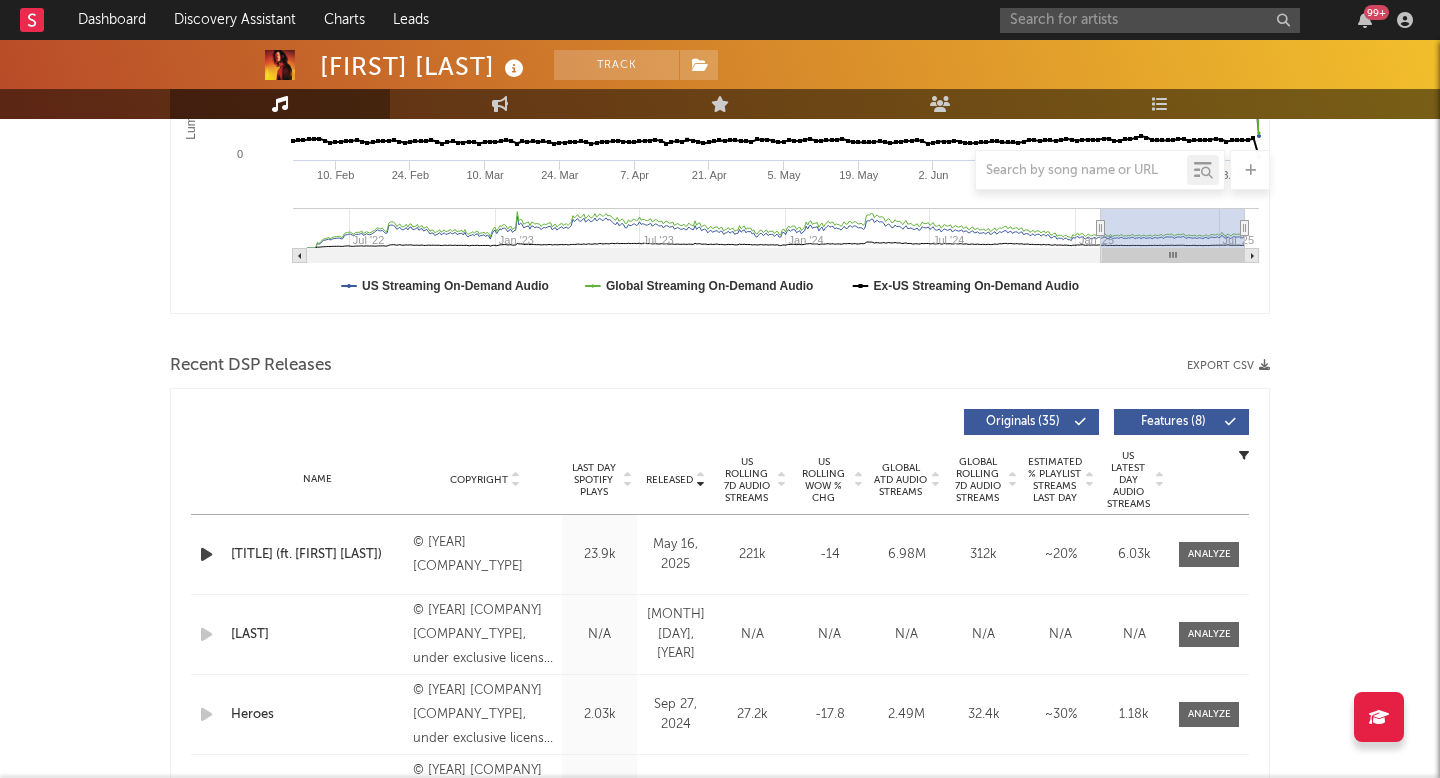 click on "US Rolling 7D Audio Streams" at bounding box center (746, 480) 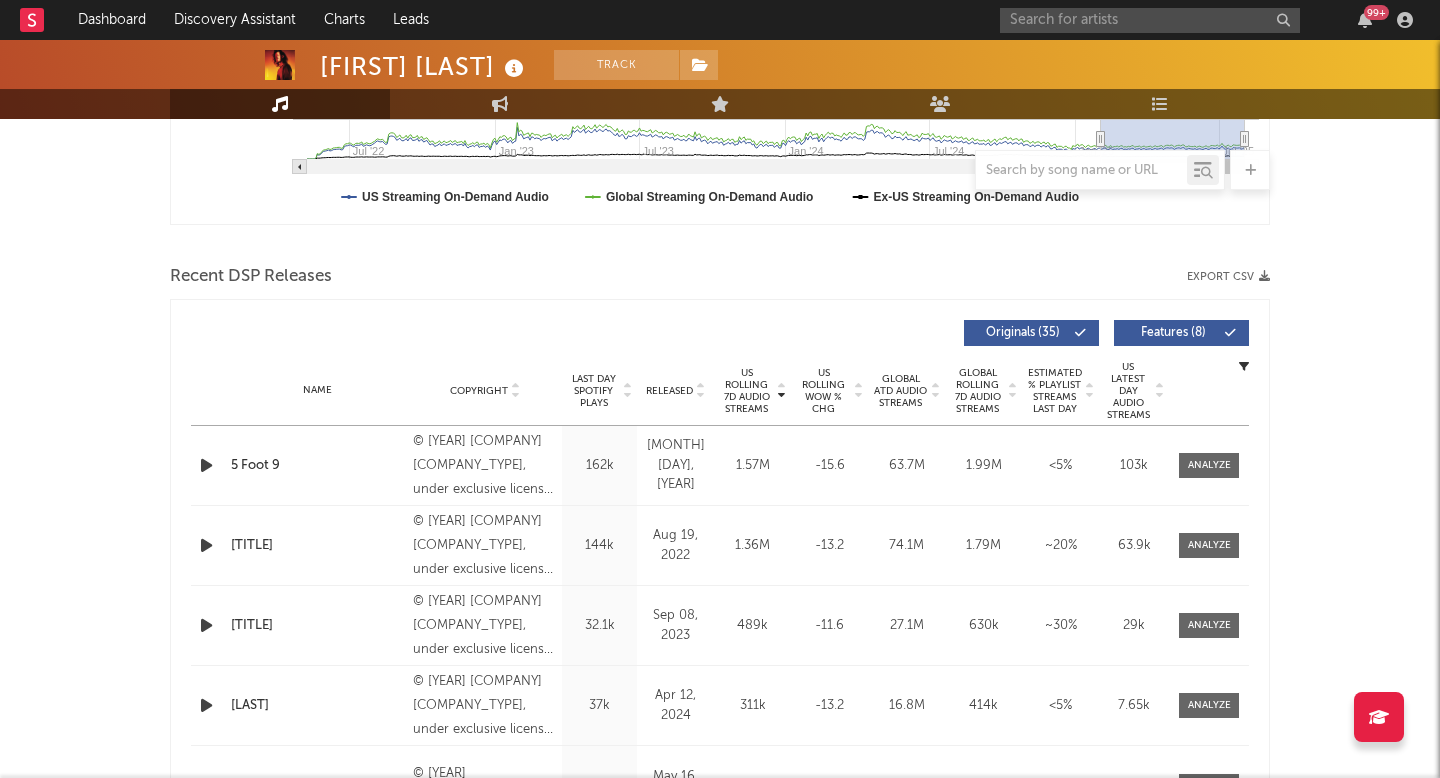 scroll, scrollTop: 578, scrollLeft: 0, axis: vertical 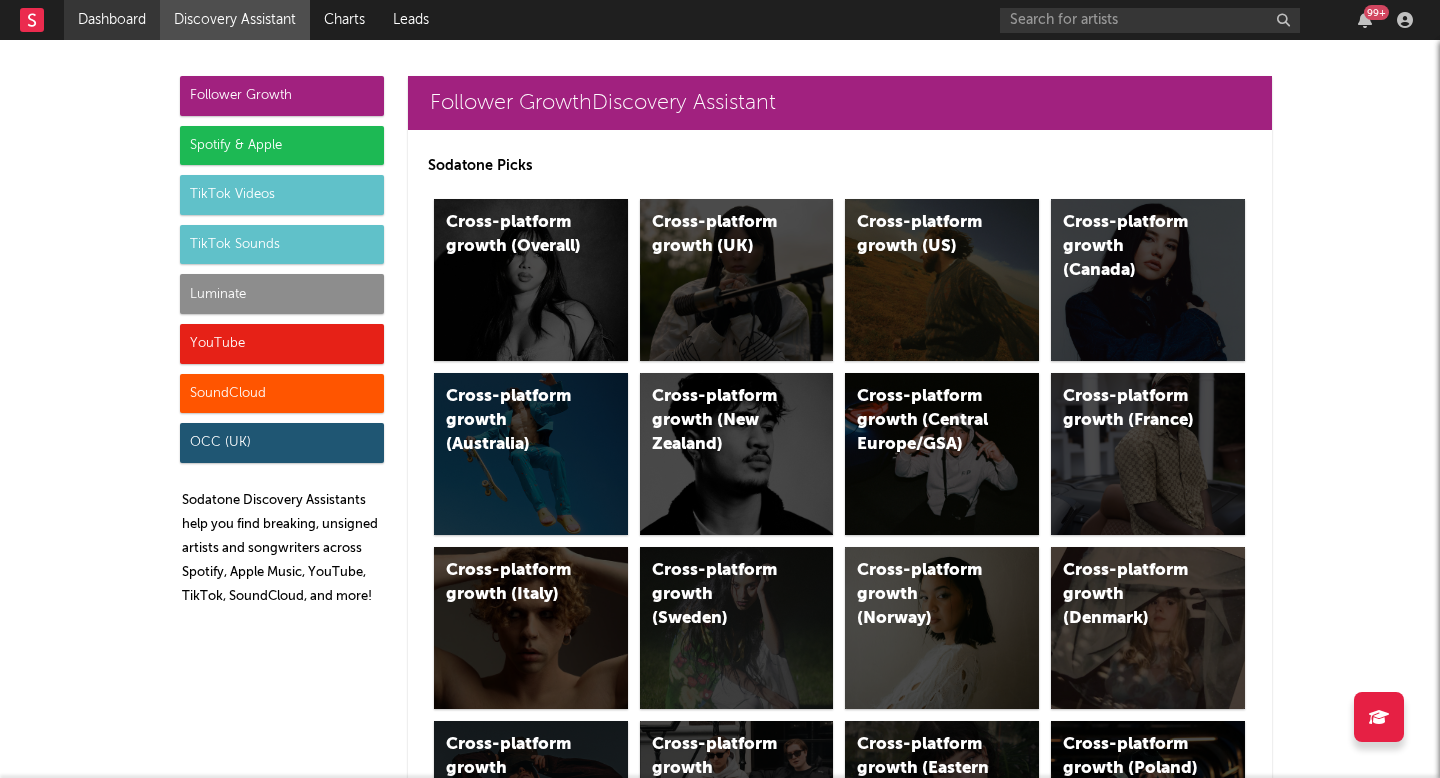 click on "Dashboard" at bounding box center [112, 20] 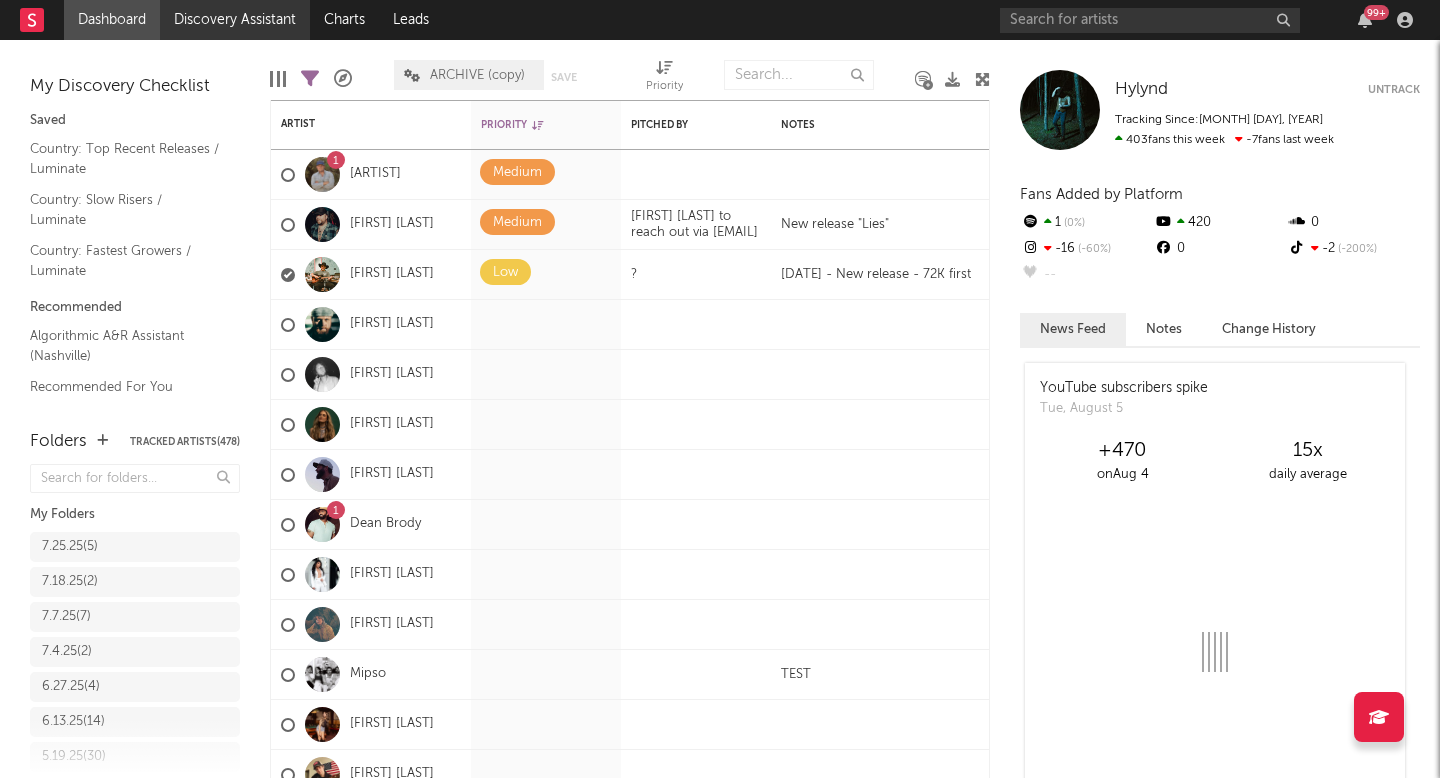 click on "Discovery Assistant" at bounding box center (235, 20) 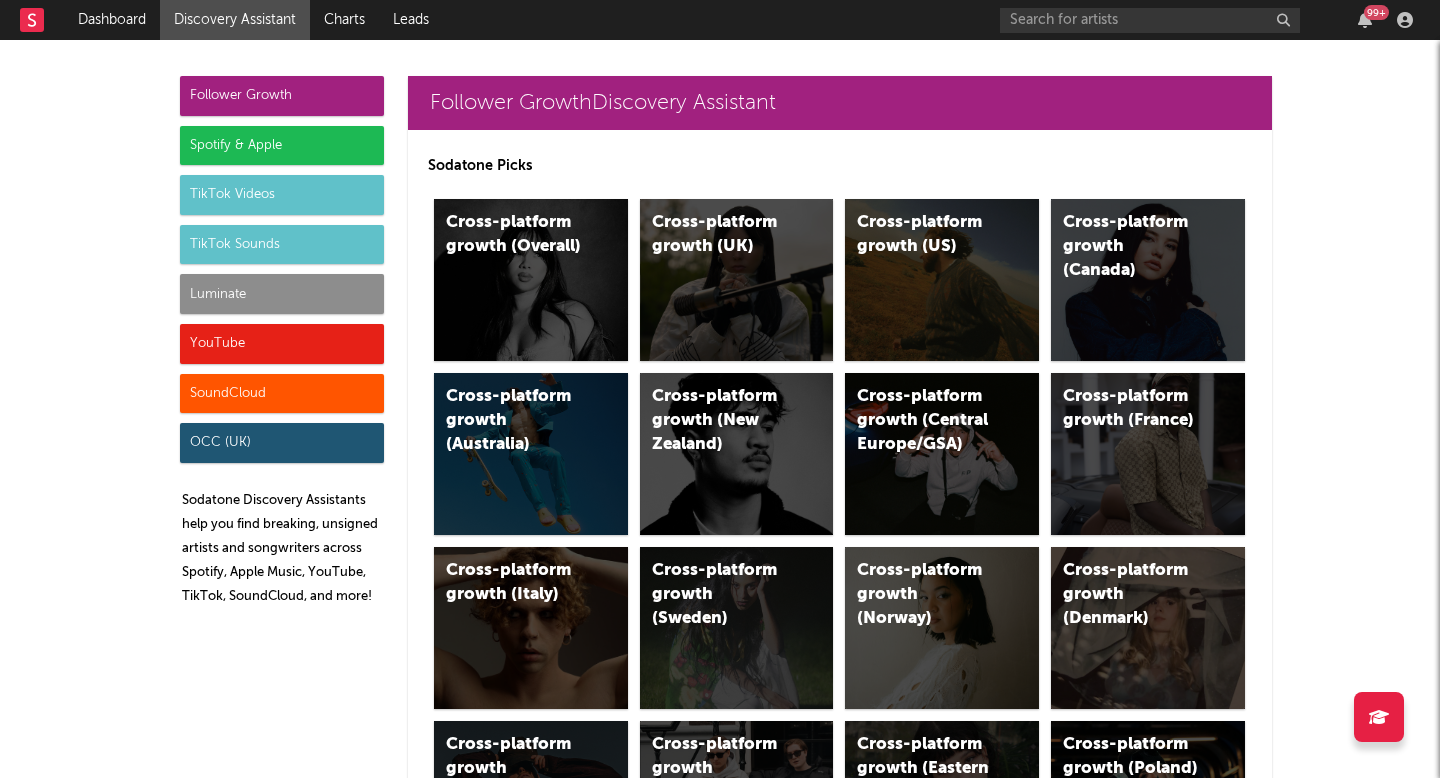 click on "Luminate" at bounding box center [282, 294] 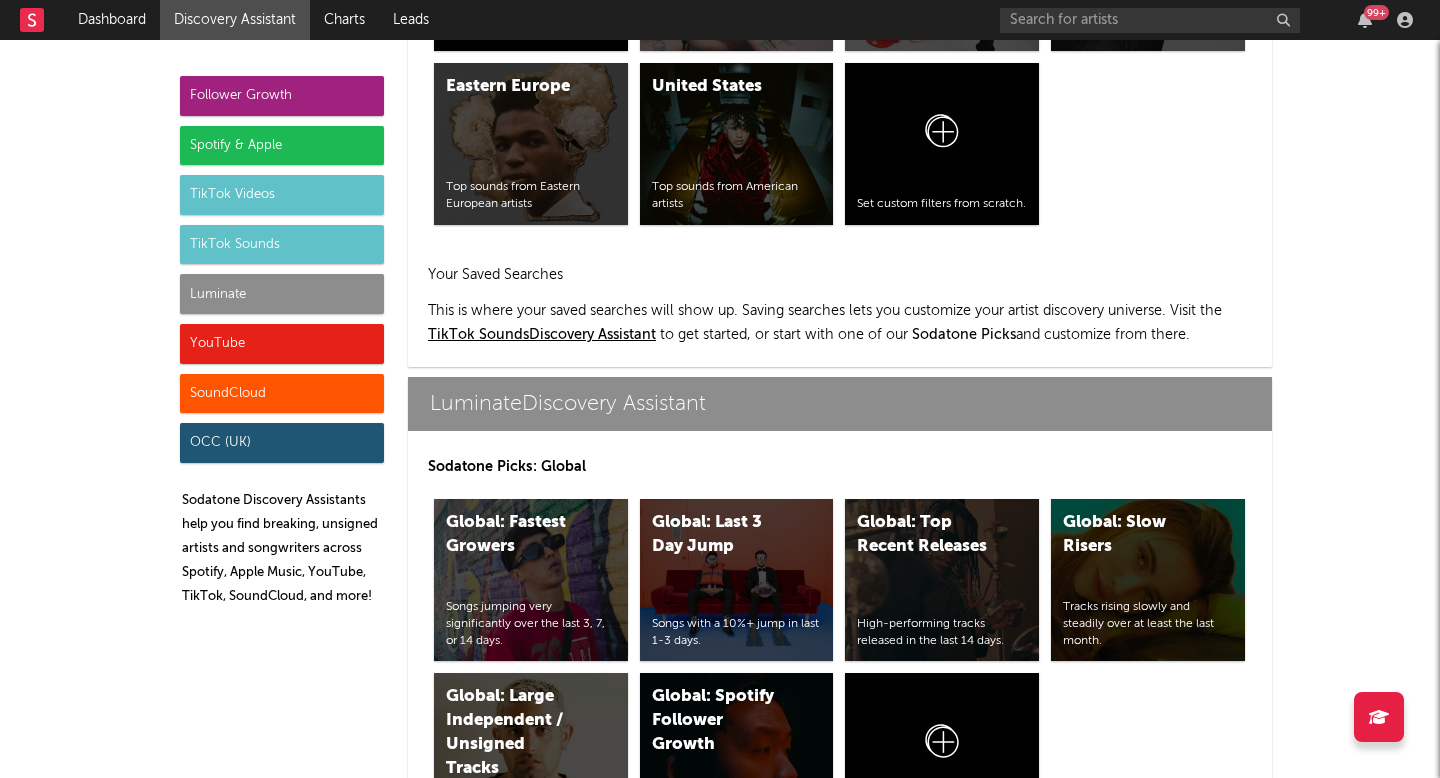 scroll, scrollTop: 9529, scrollLeft: 0, axis: vertical 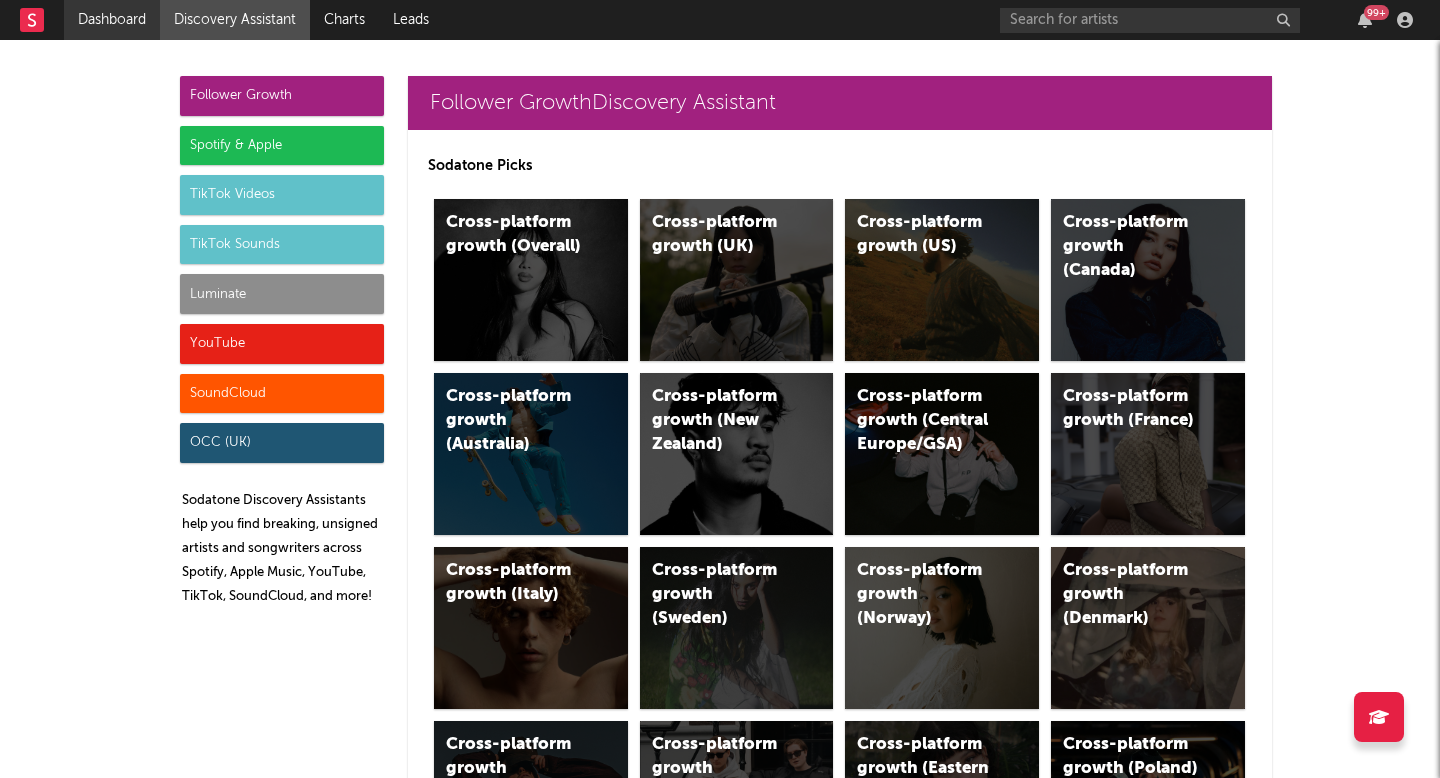 click on "Dashboard" at bounding box center [112, 20] 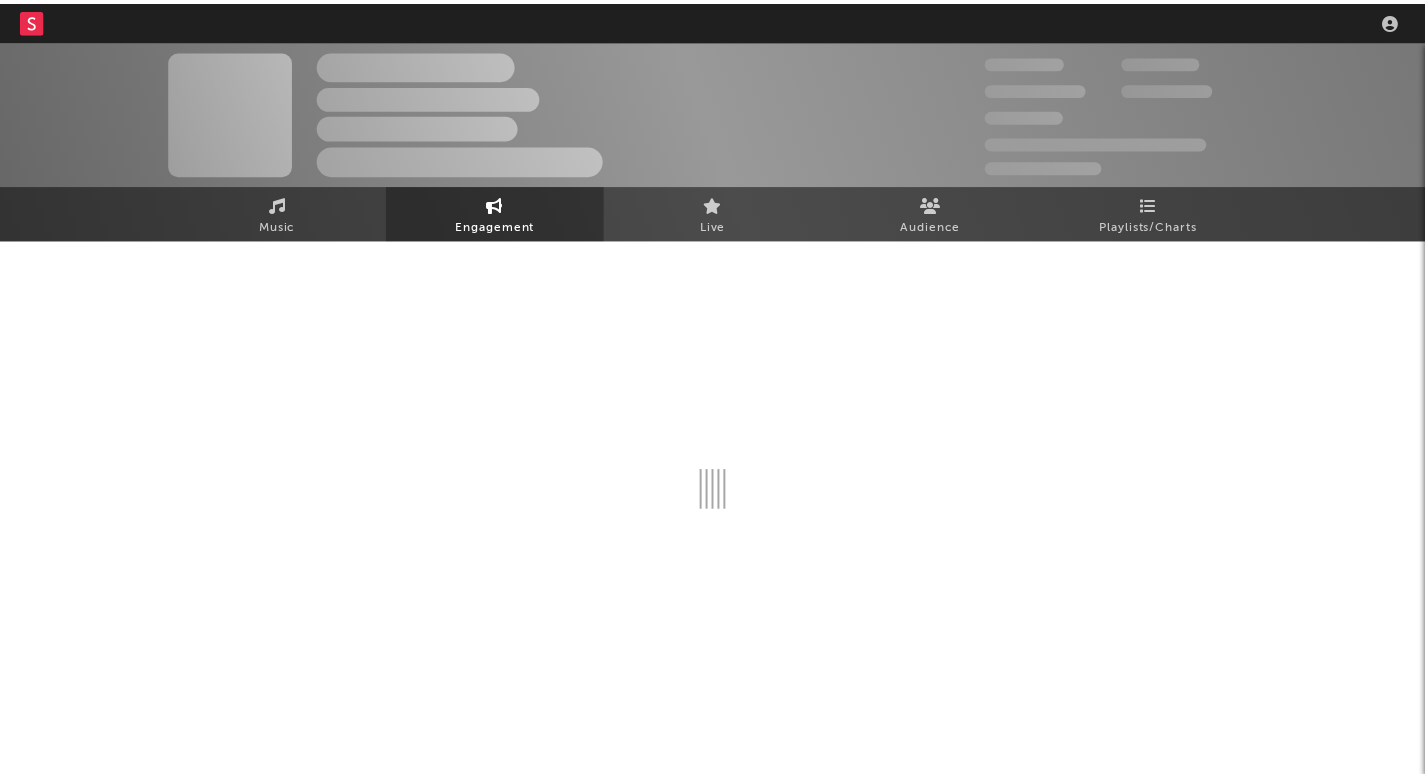 scroll, scrollTop: 0, scrollLeft: 0, axis: both 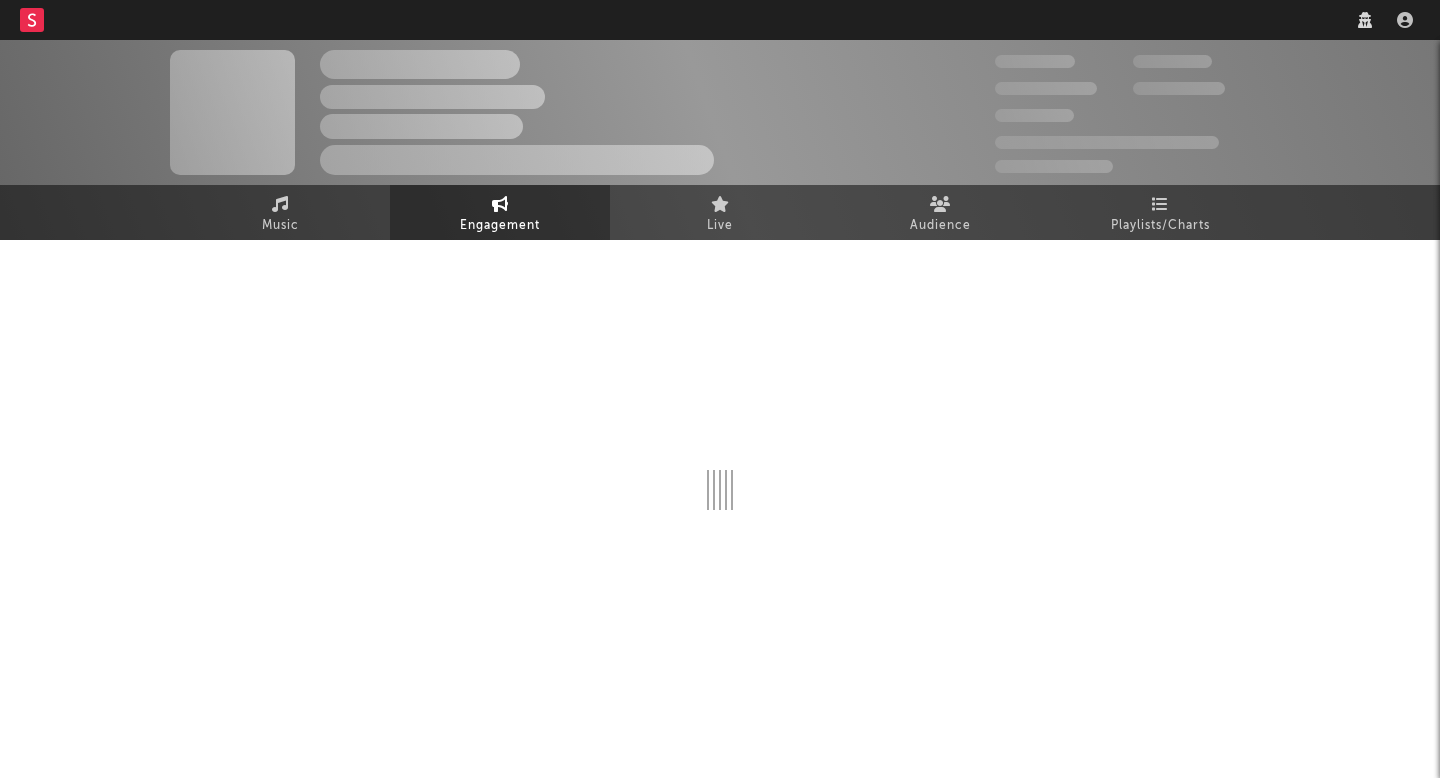 select on "1w" 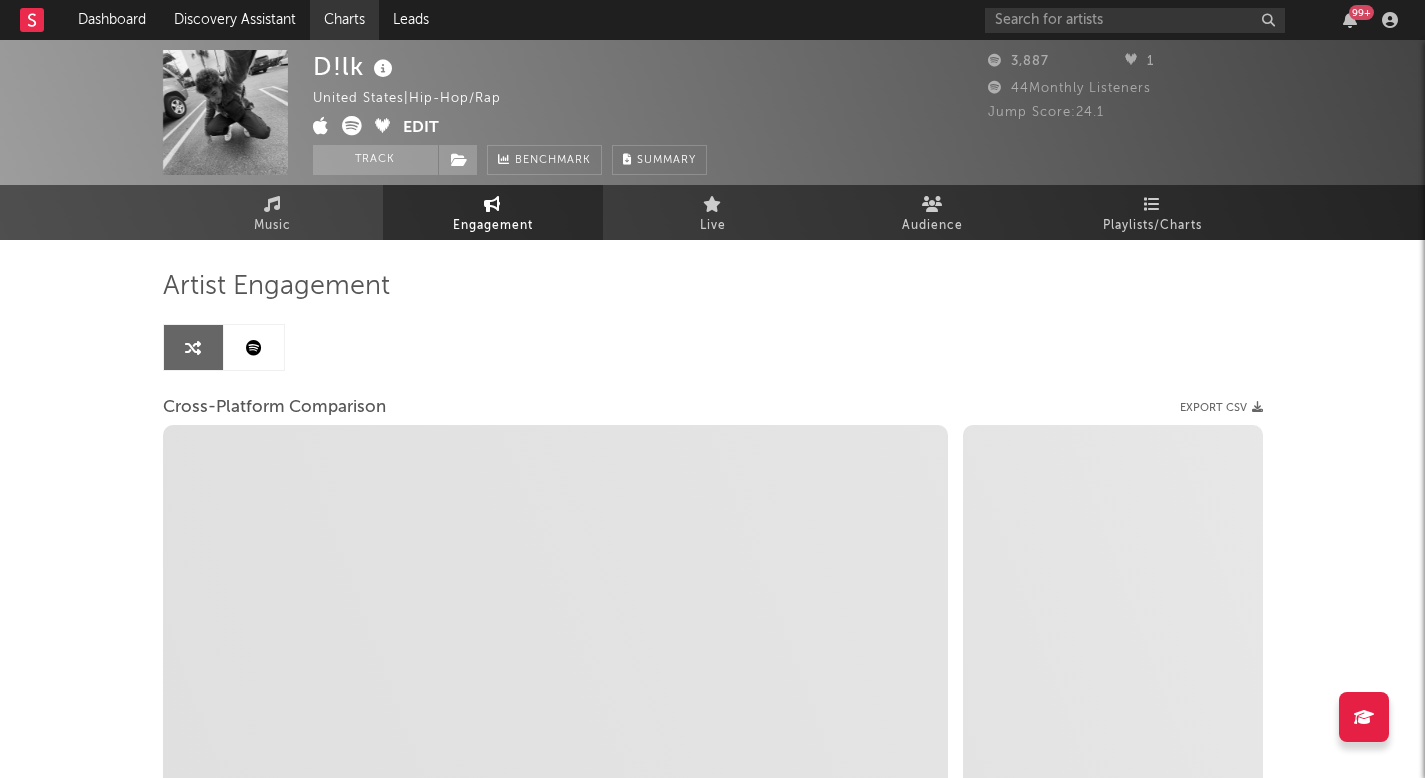 click on "Charts" at bounding box center [344, 20] 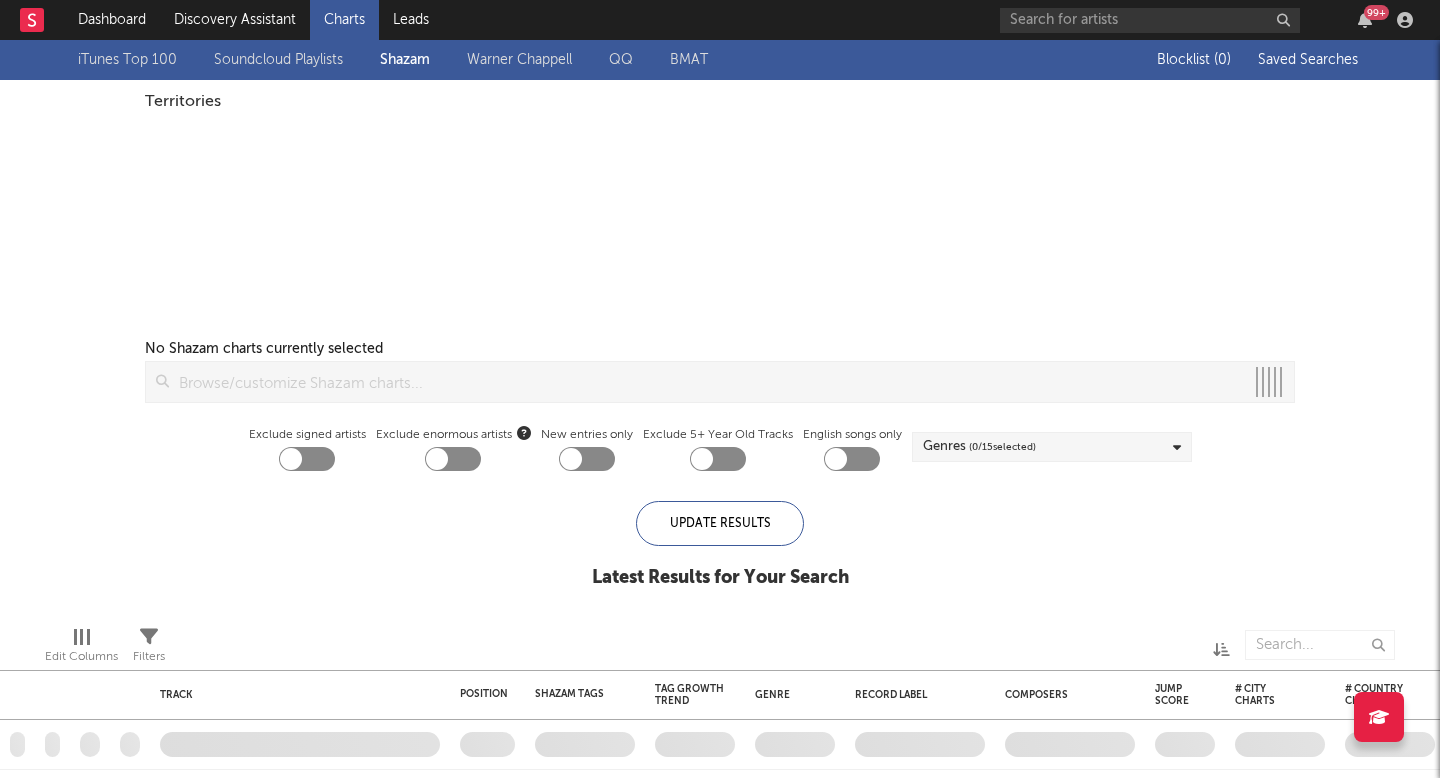 checkbox on "true" 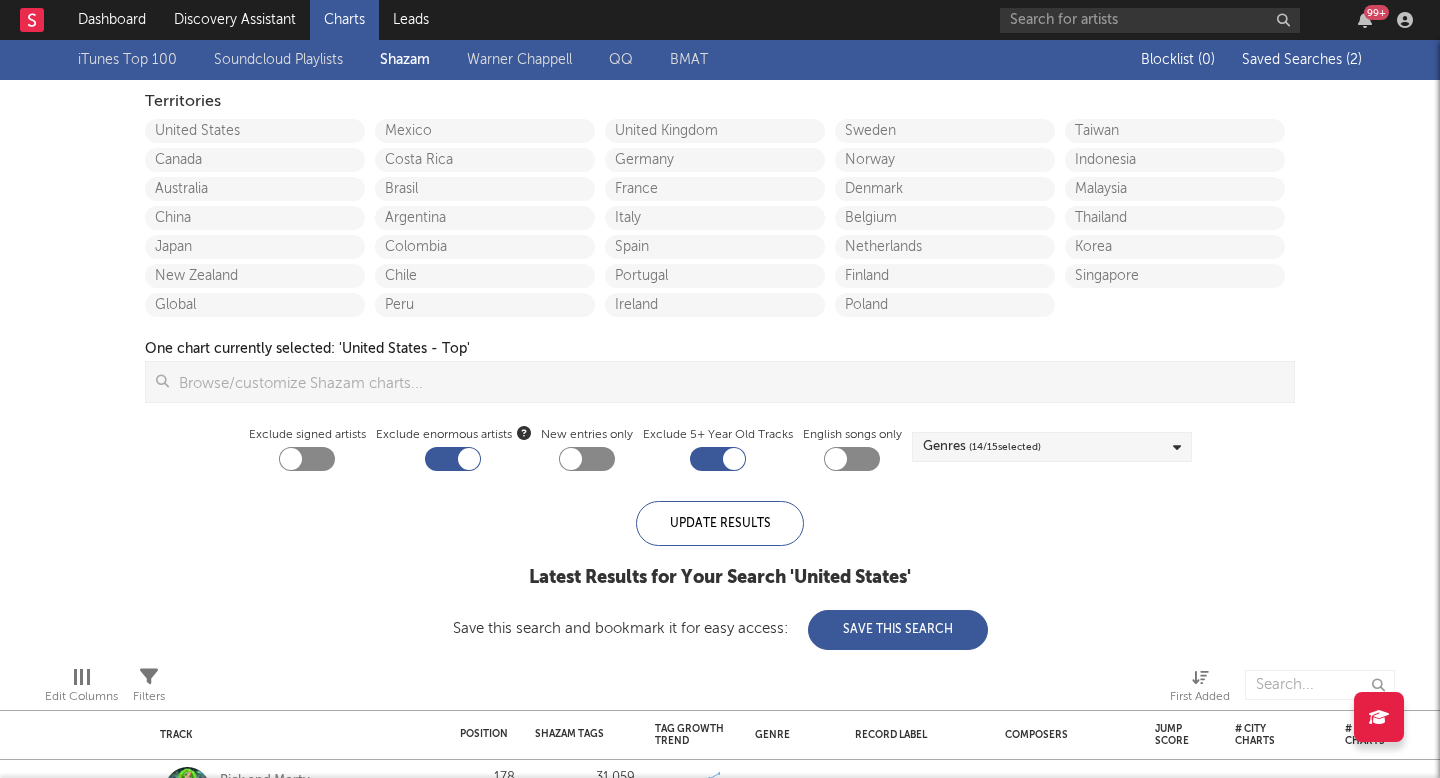 click on "Saved Searches   ( 2 )" at bounding box center (1302, 60) 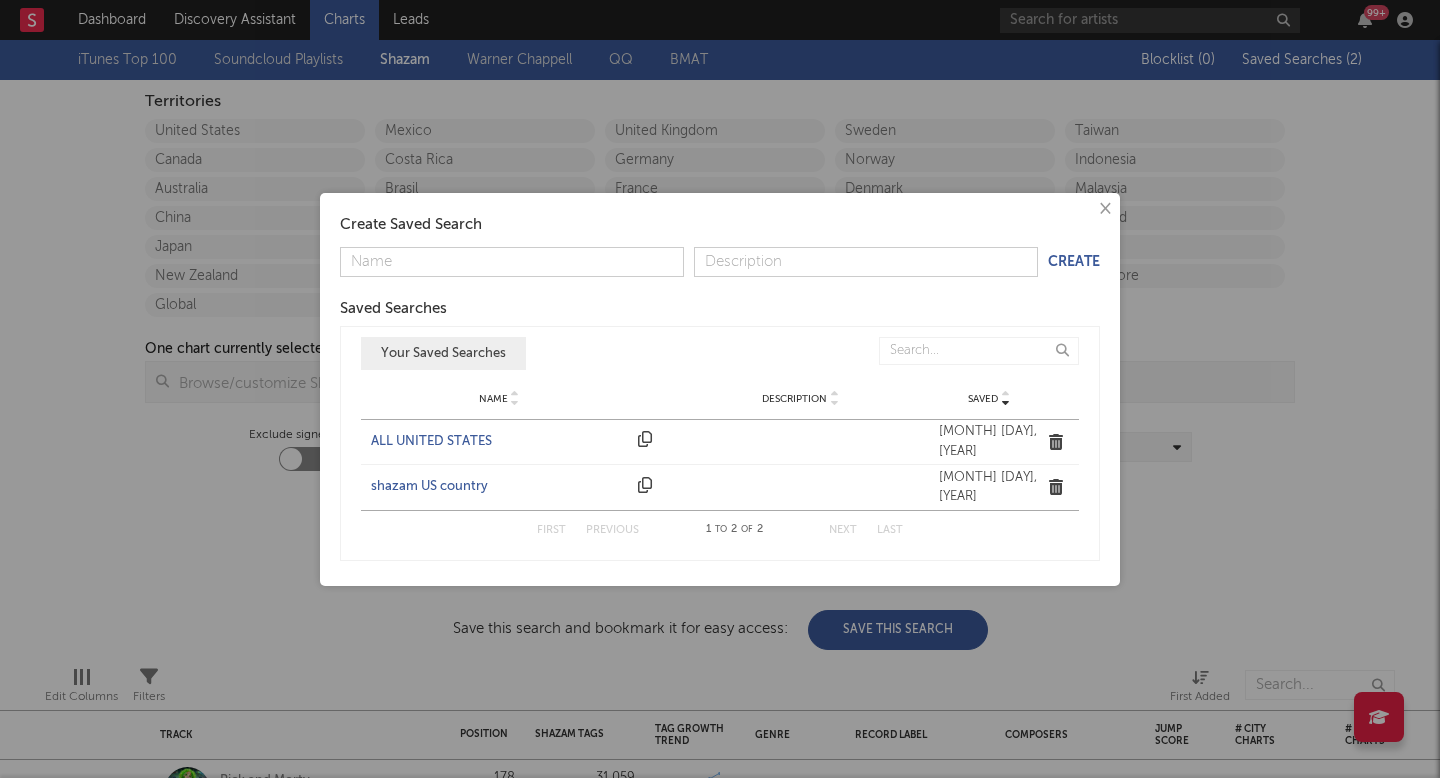 click on "ALL UNITED STATES" at bounding box center (499, 442) 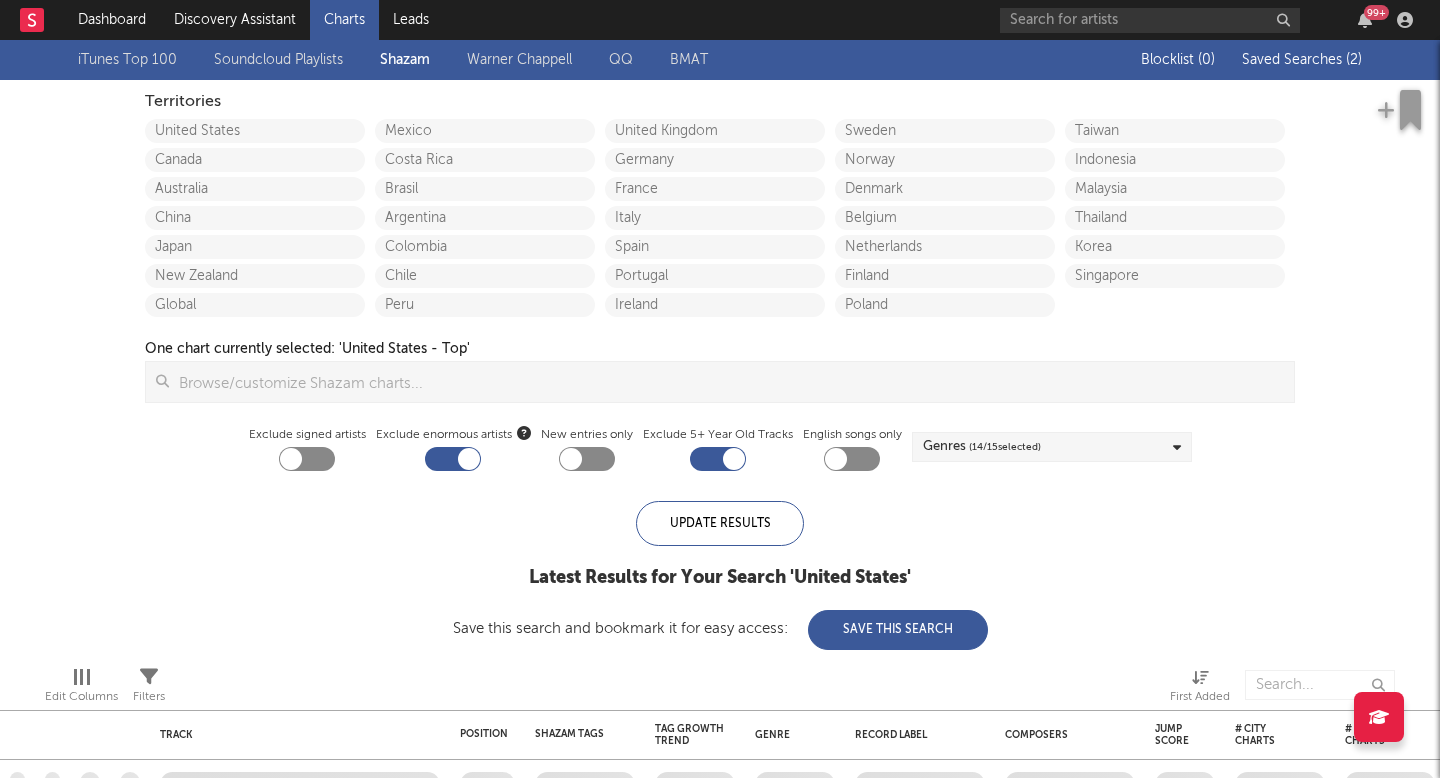 checkbox on "false" 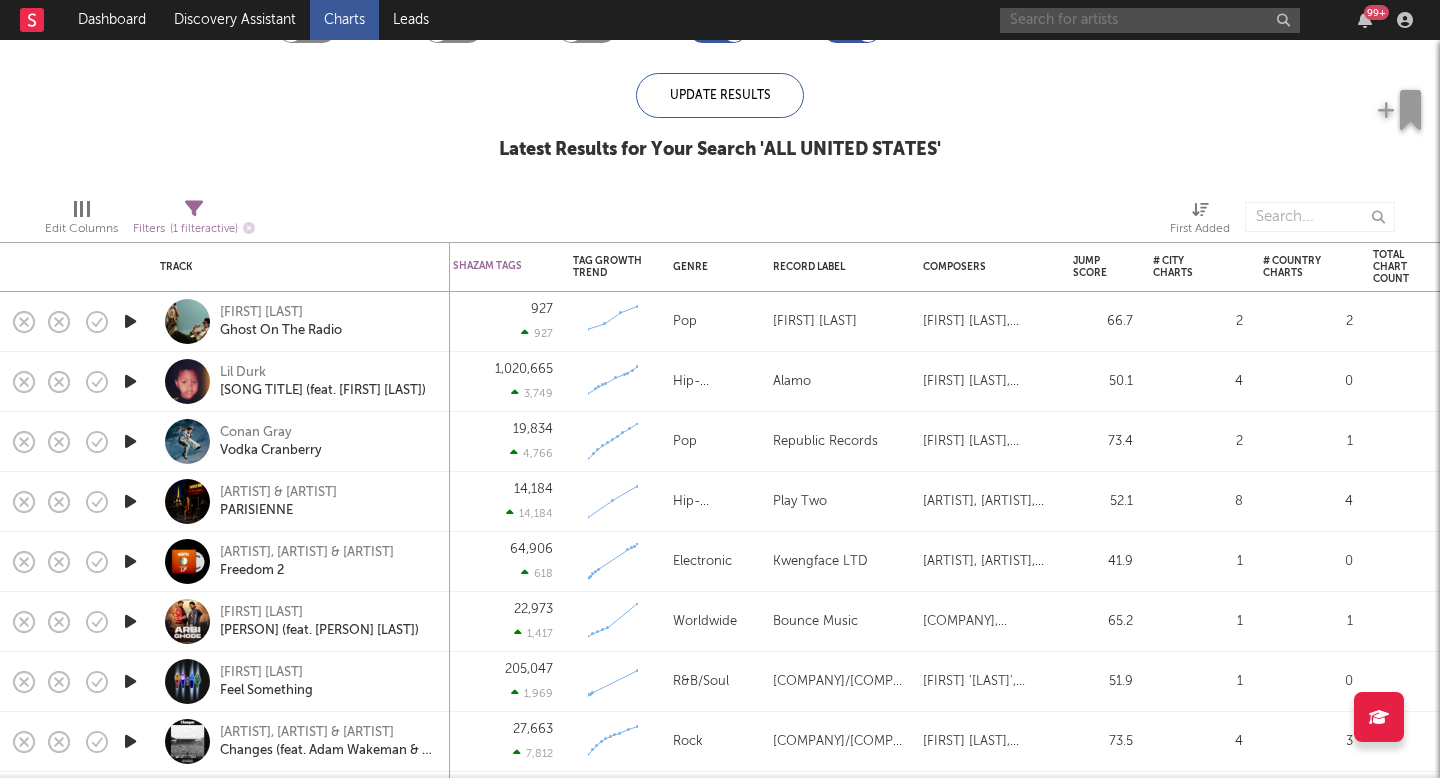 click at bounding box center [1150, 20] 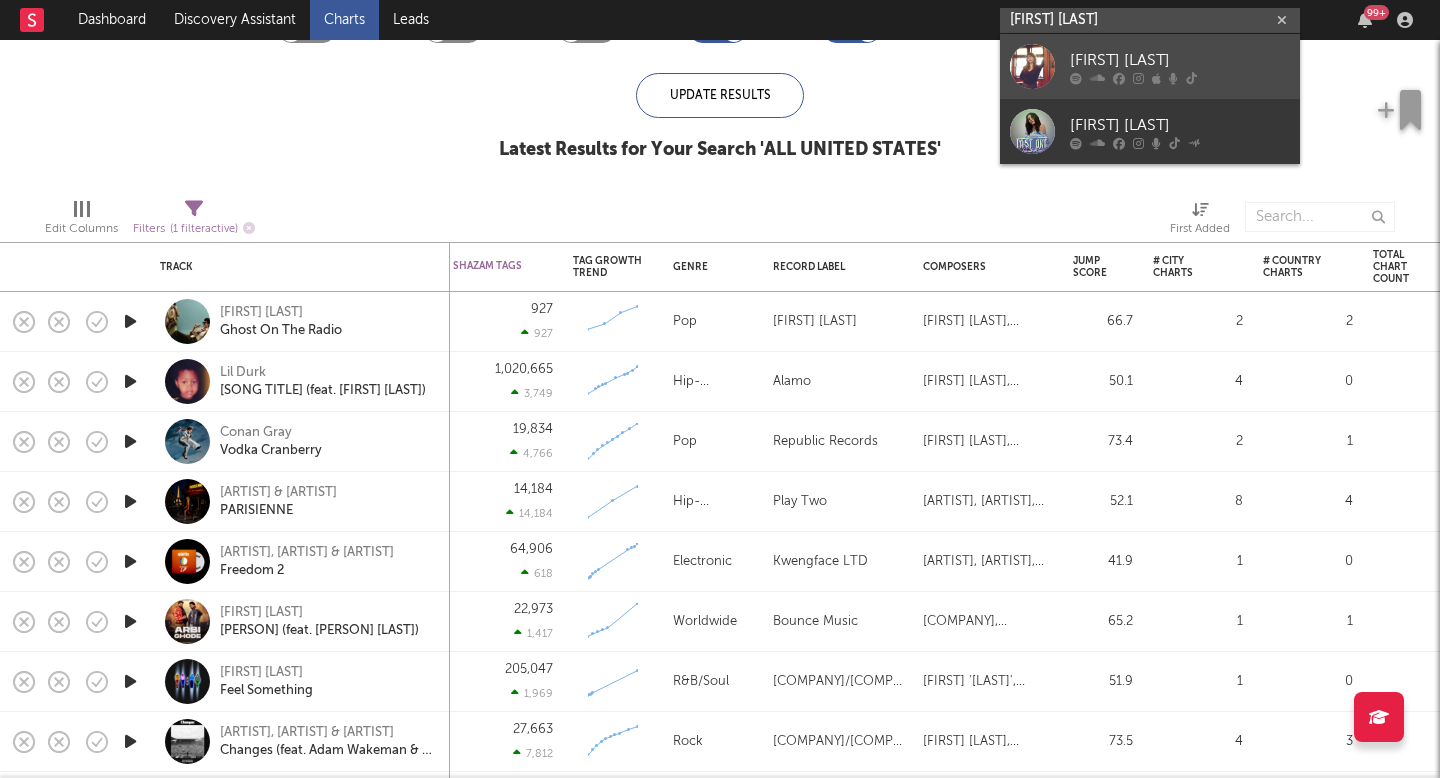type on "sarah gross" 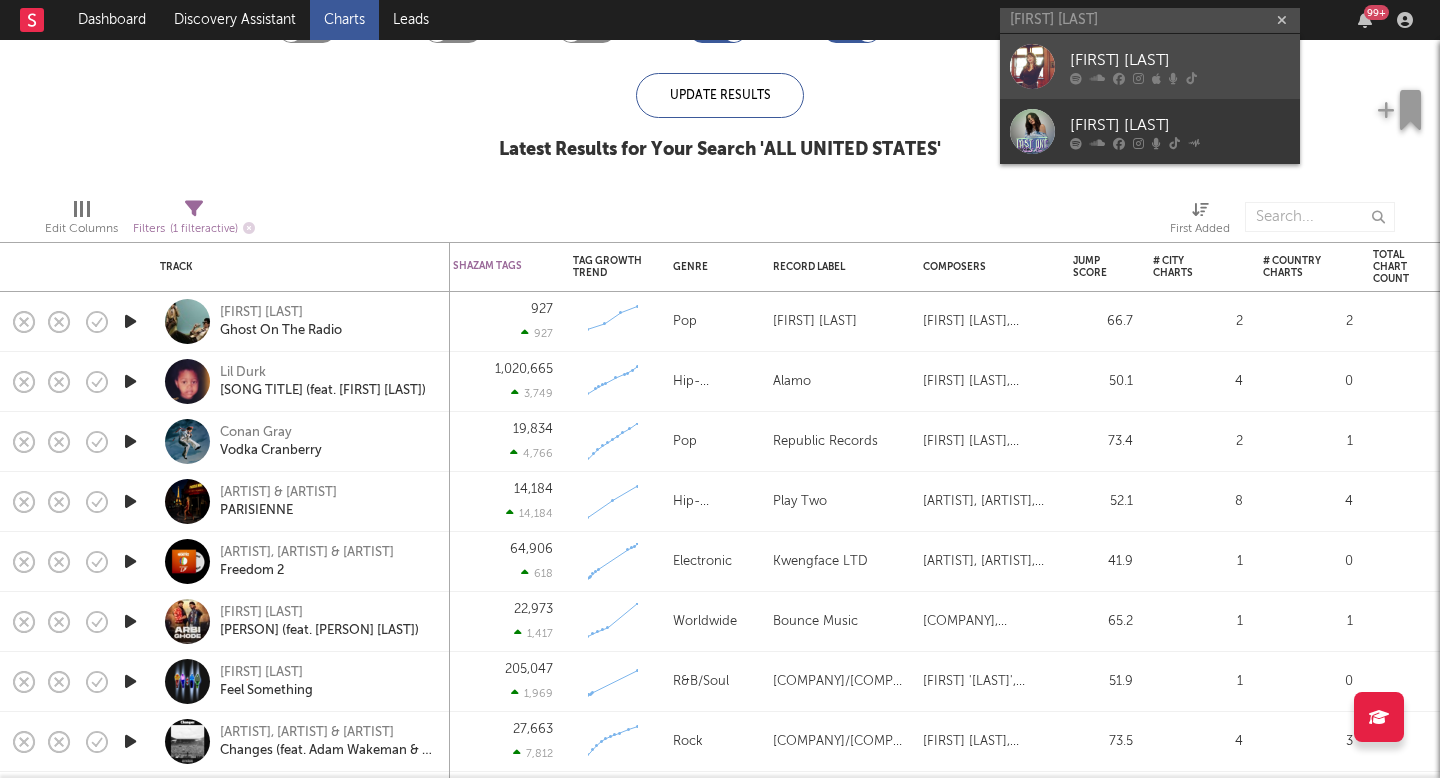 click on "[FIRST] [LAST]" at bounding box center [1150, 66] 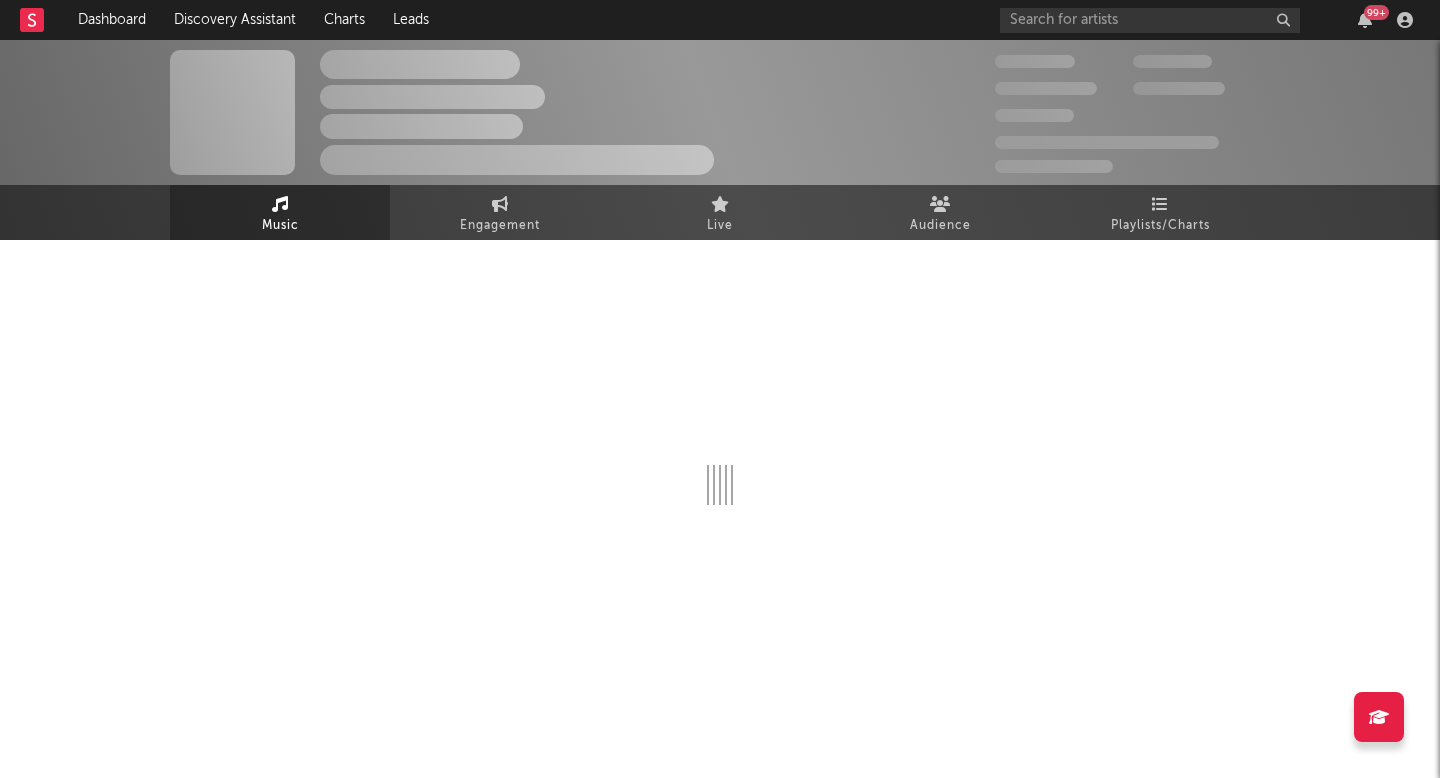 select on "6m" 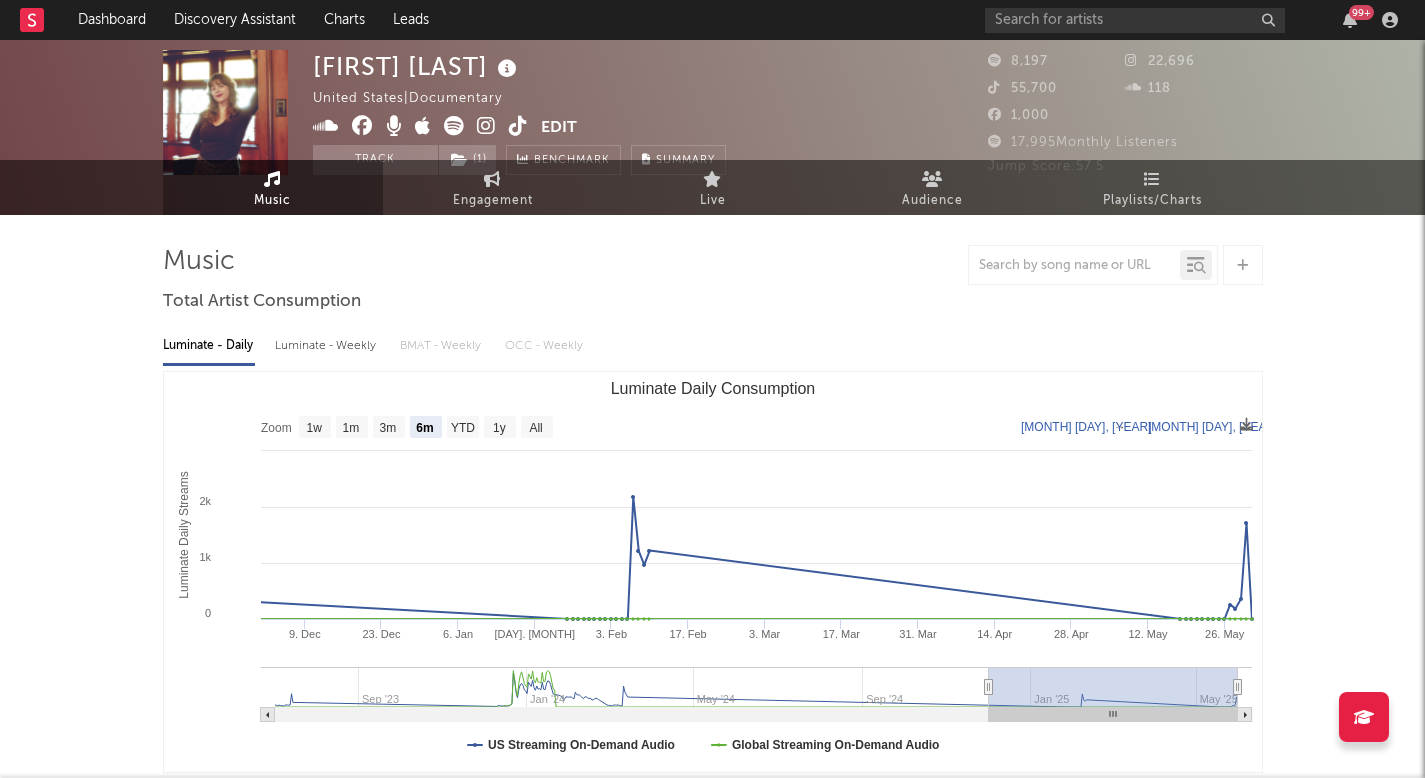 scroll, scrollTop: 0, scrollLeft: 0, axis: both 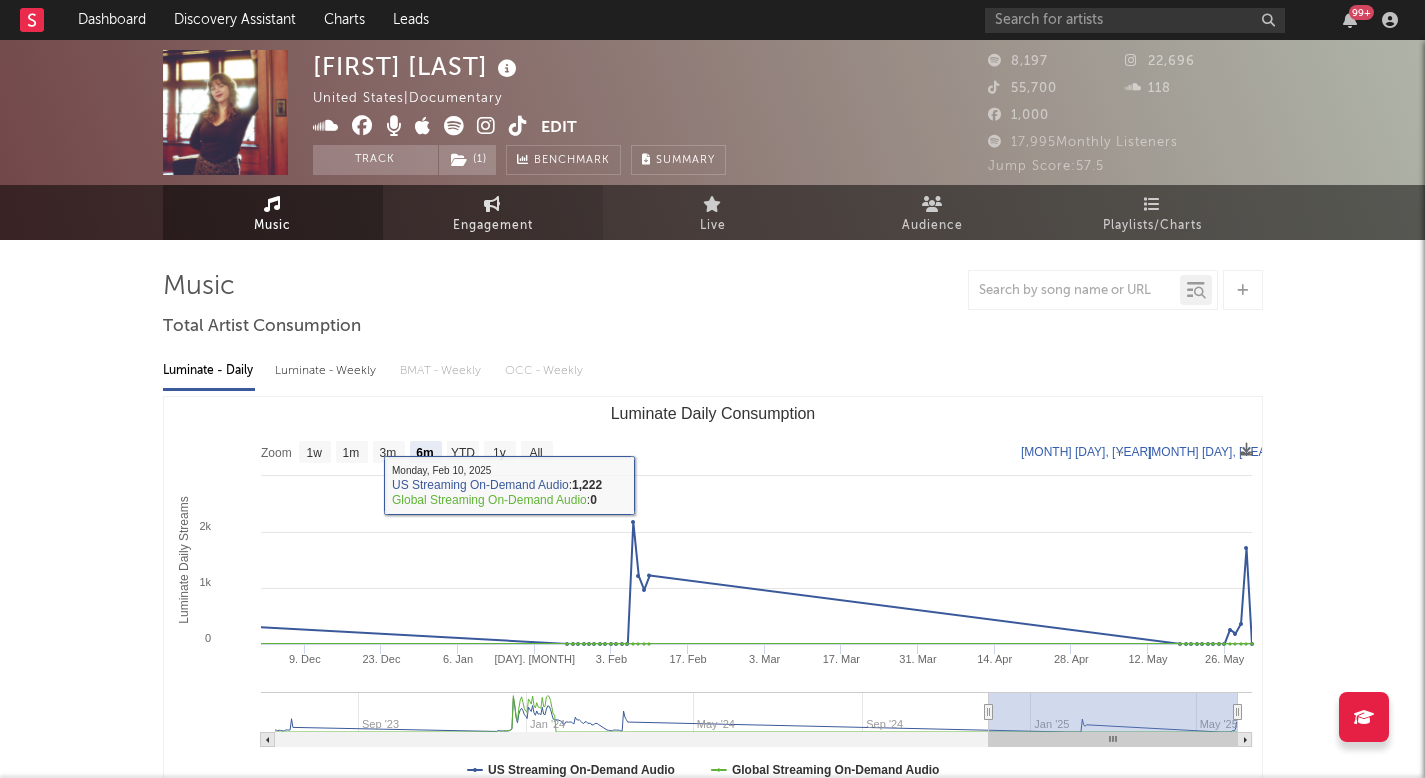 click on "Engagement" at bounding box center (493, 226) 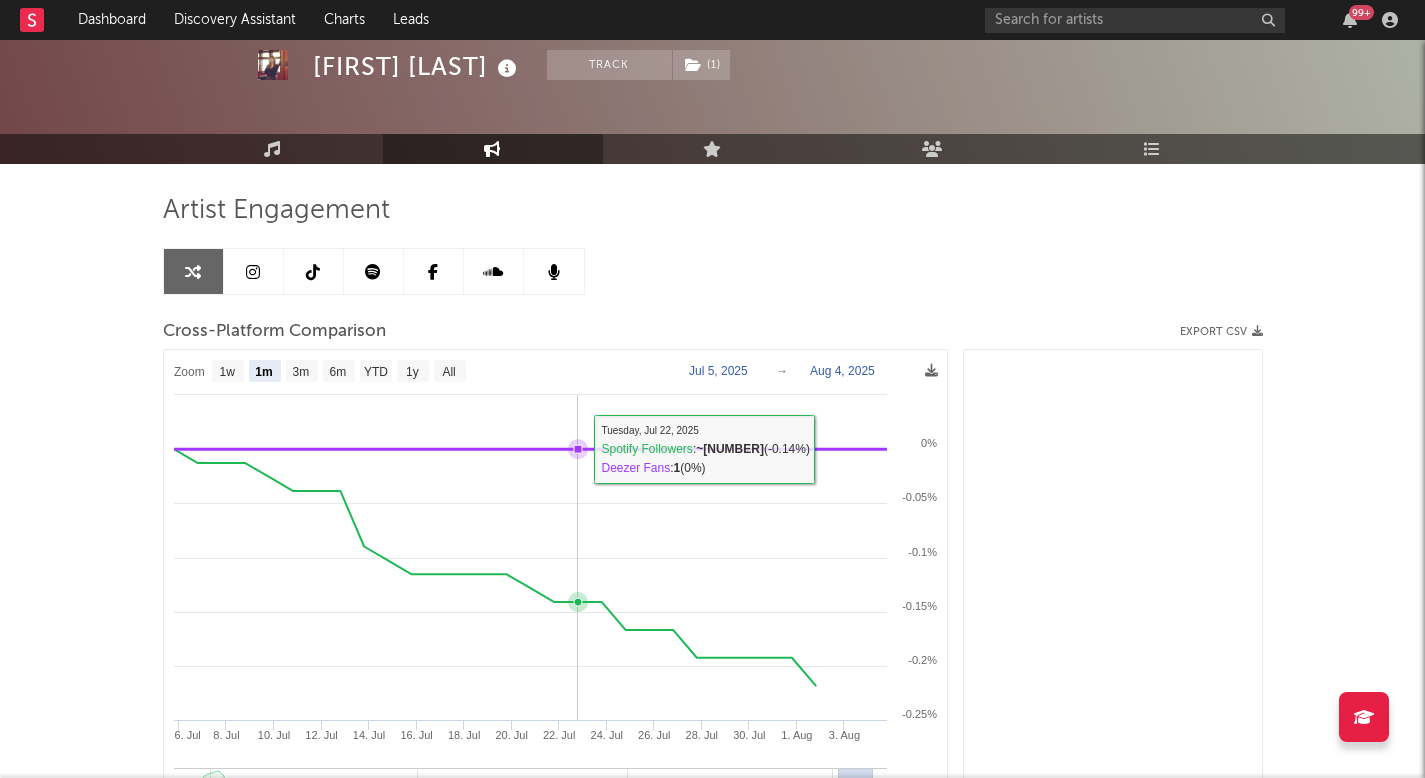 scroll, scrollTop: 0, scrollLeft: 0, axis: both 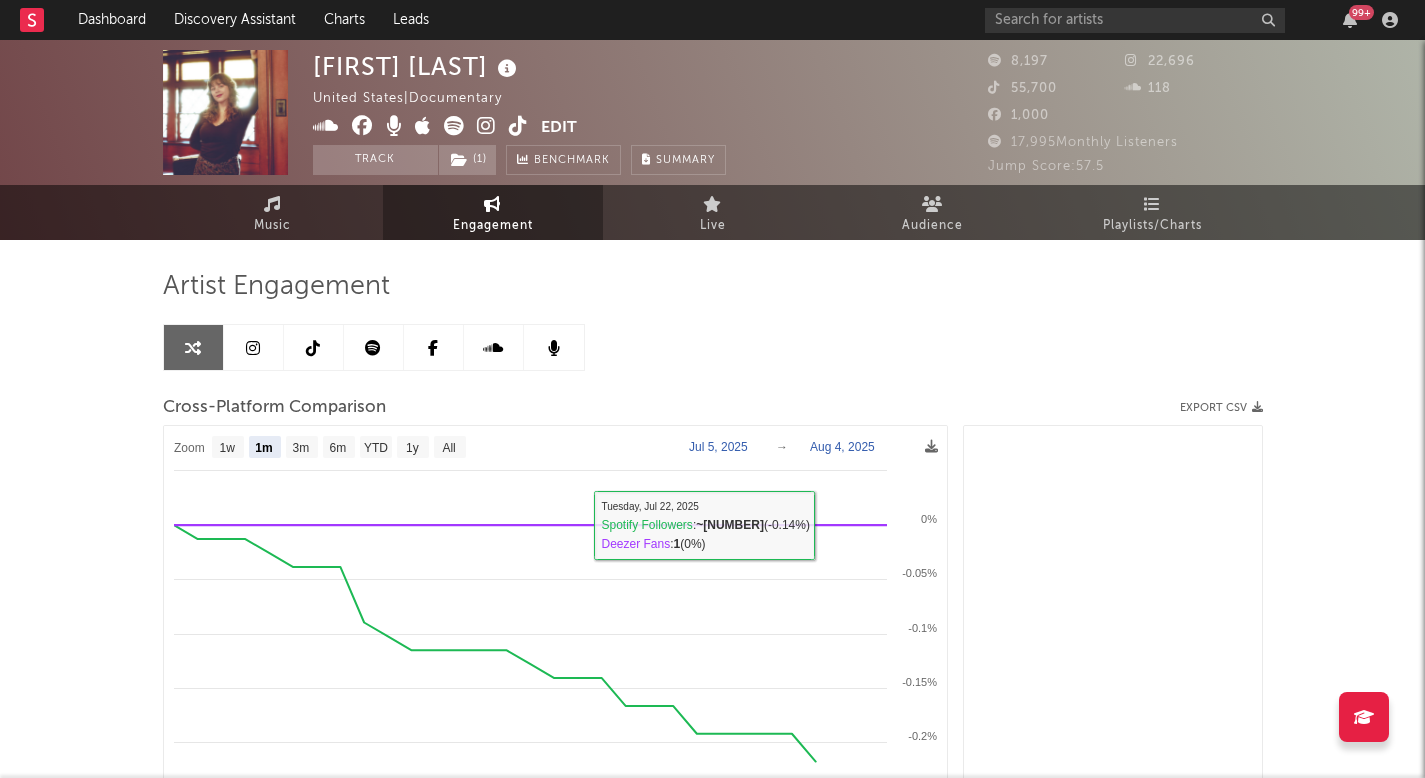 click at bounding box center [314, 347] 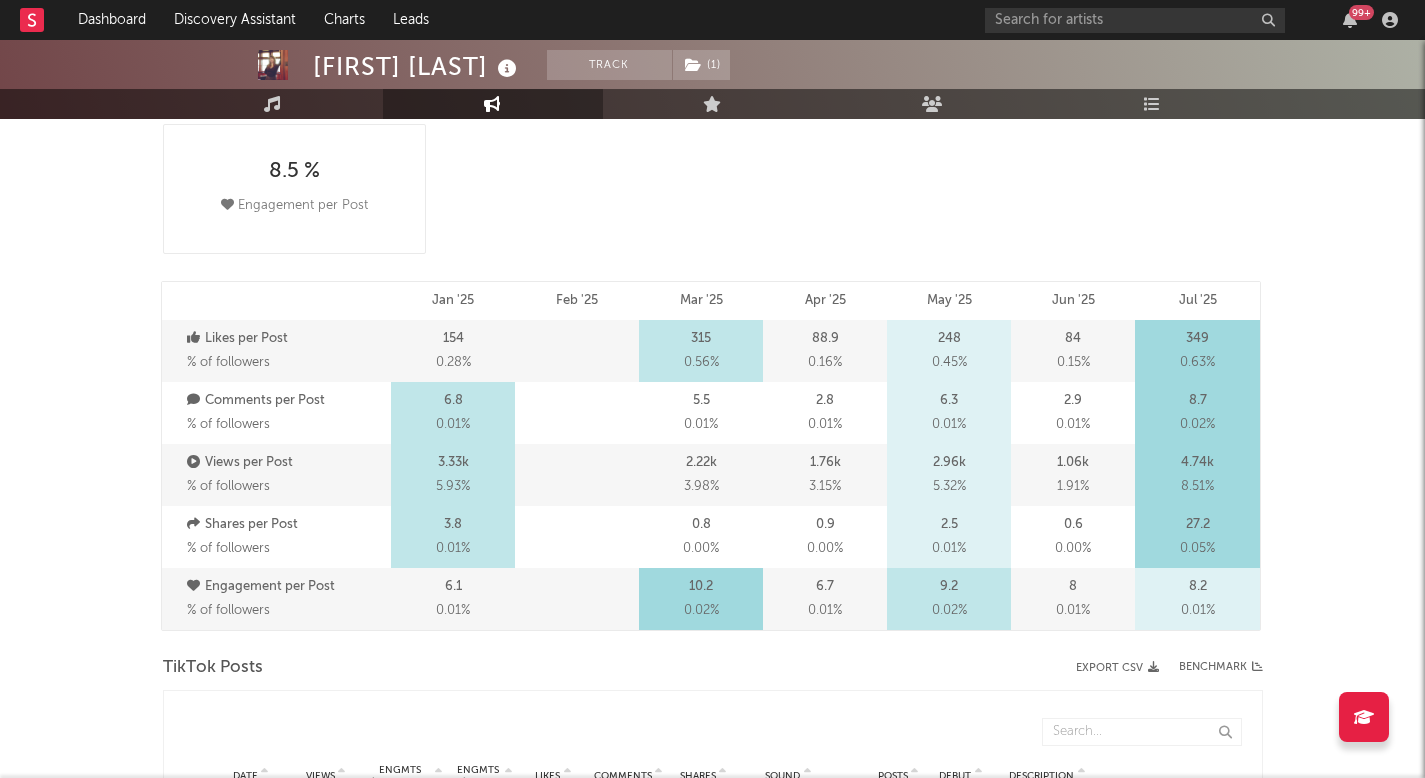select on "6m" 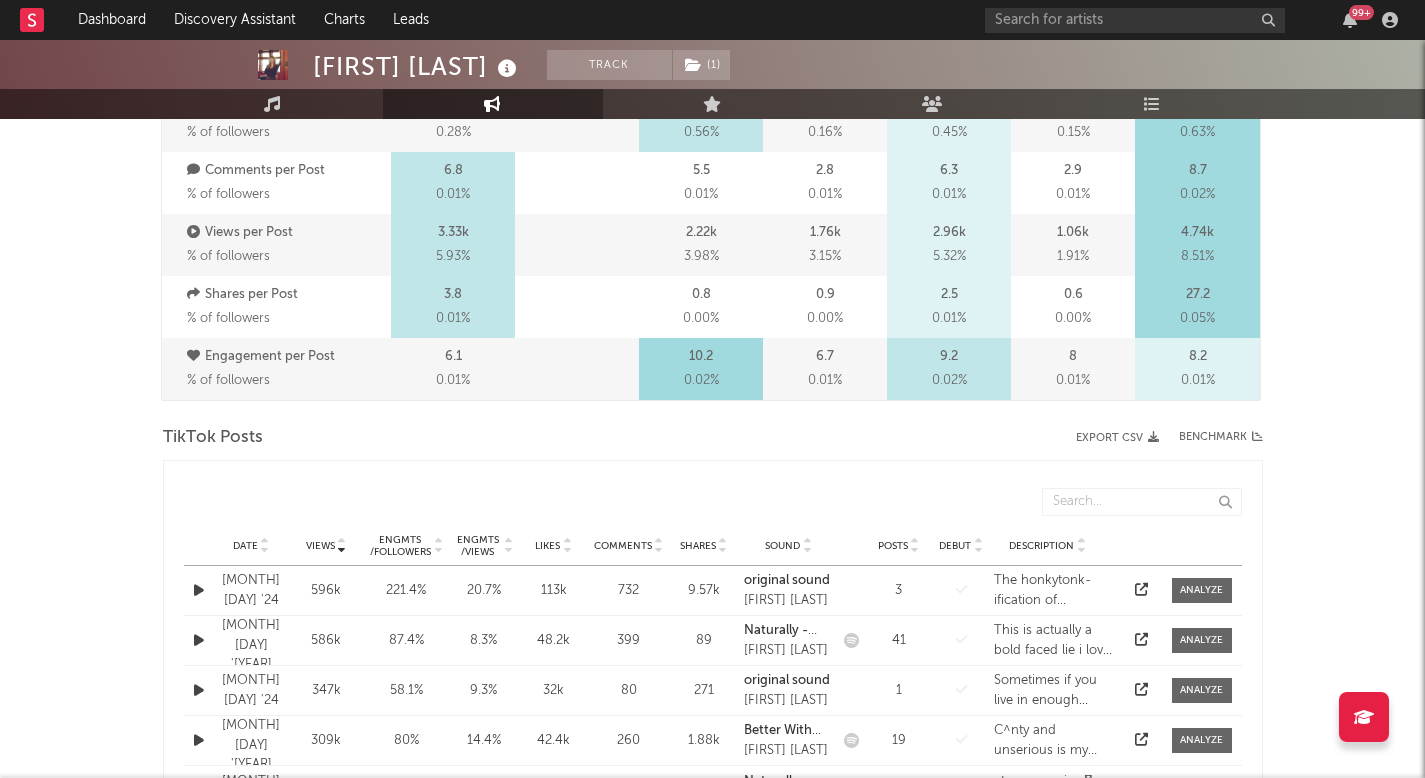 scroll, scrollTop: 714, scrollLeft: 0, axis: vertical 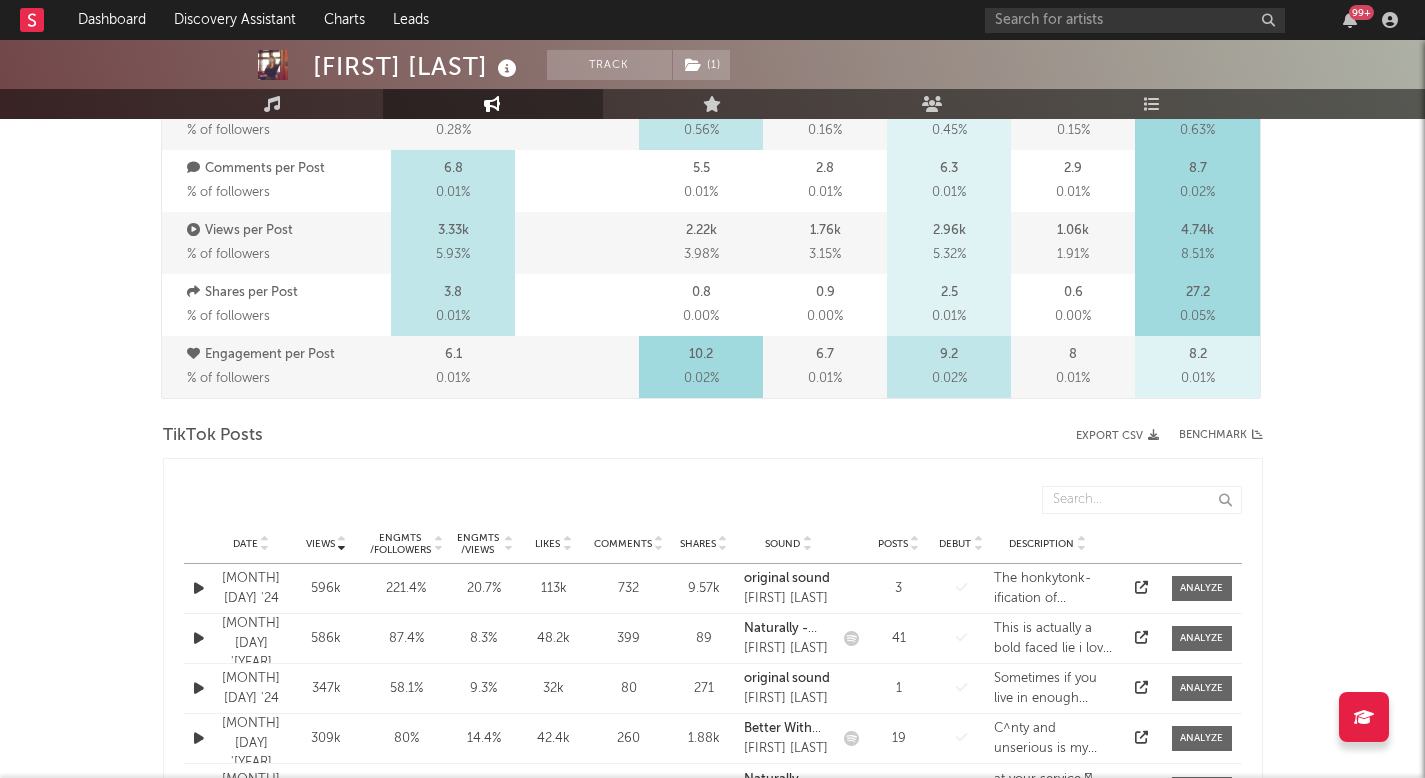 click on "Date" at bounding box center [245, 544] 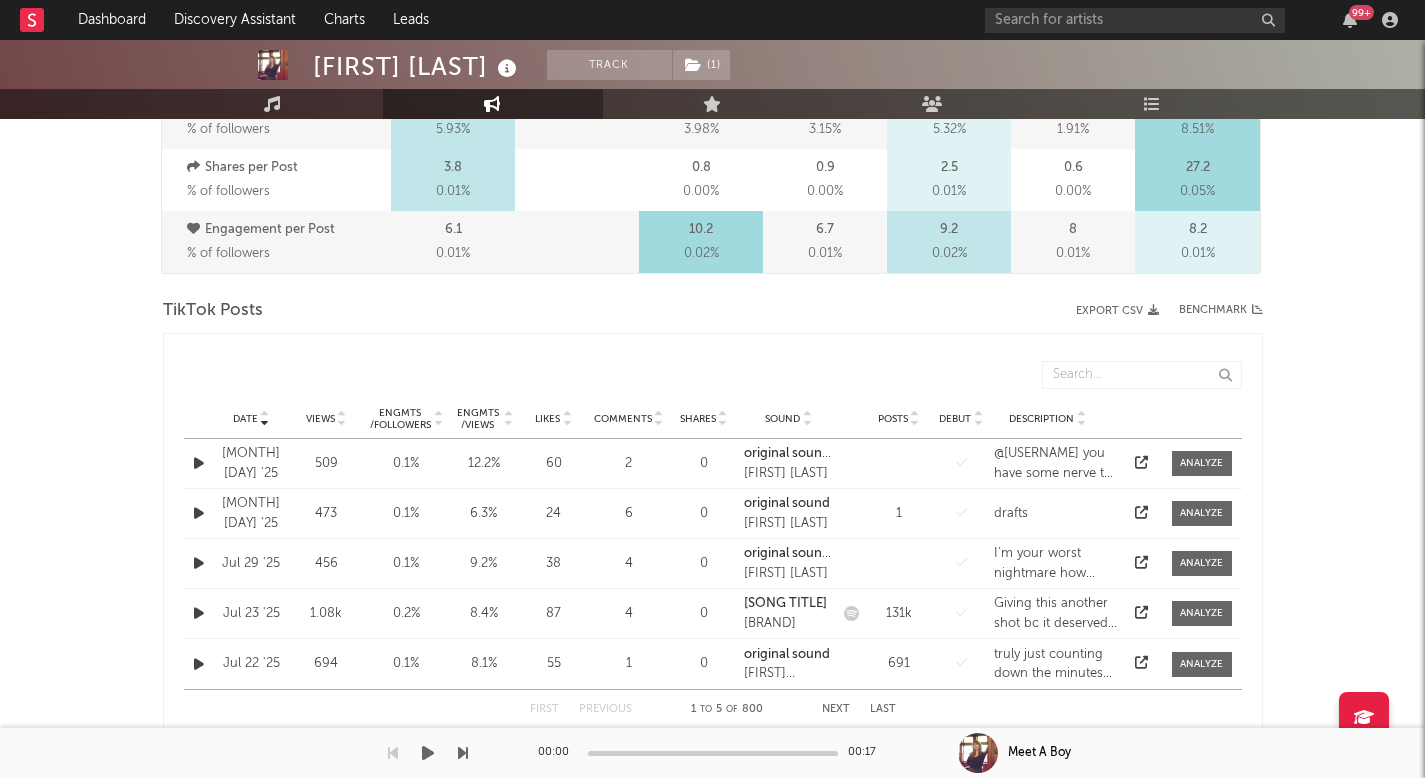 scroll, scrollTop: 849, scrollLeft: 0, axis: vertical 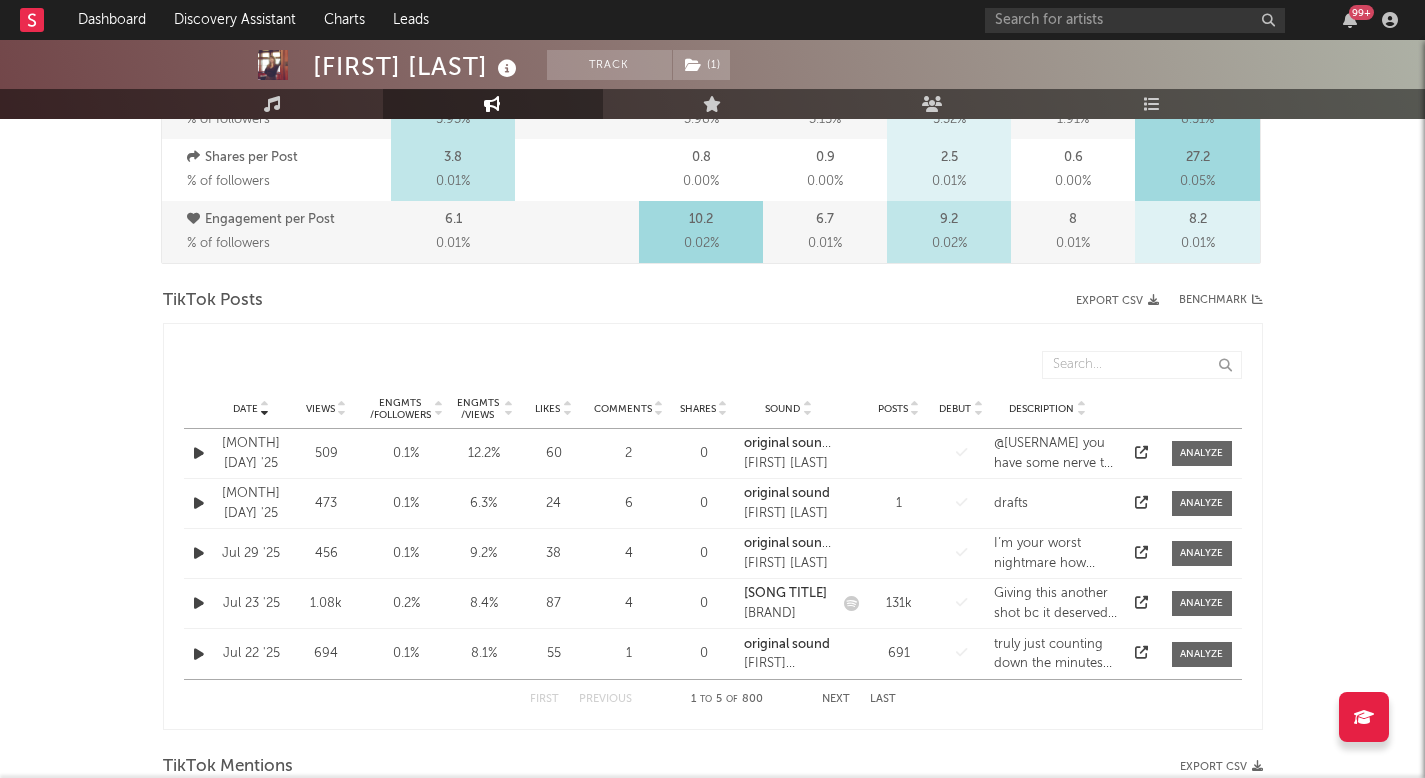 click on "Aug 02 '25" at bounding box center [251, 453] 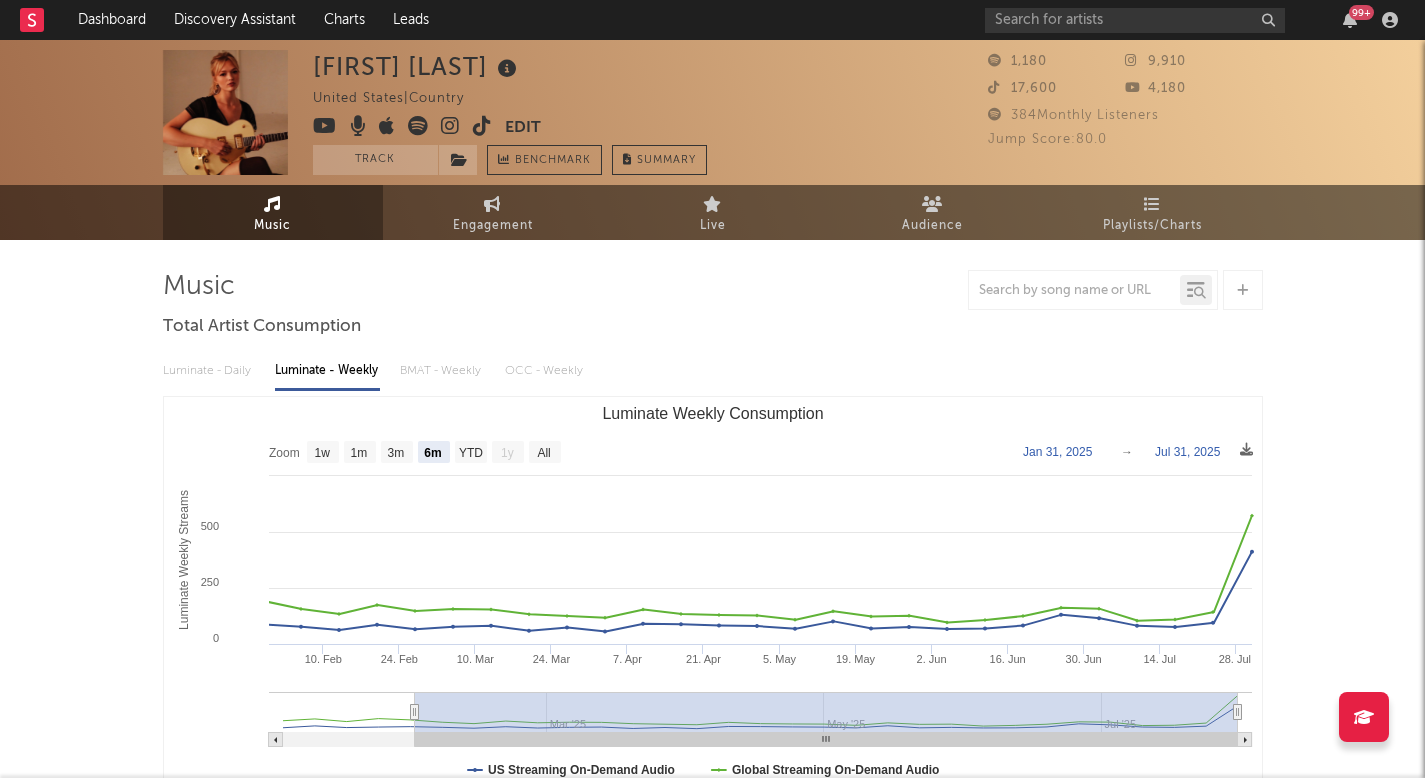 select on "6m" 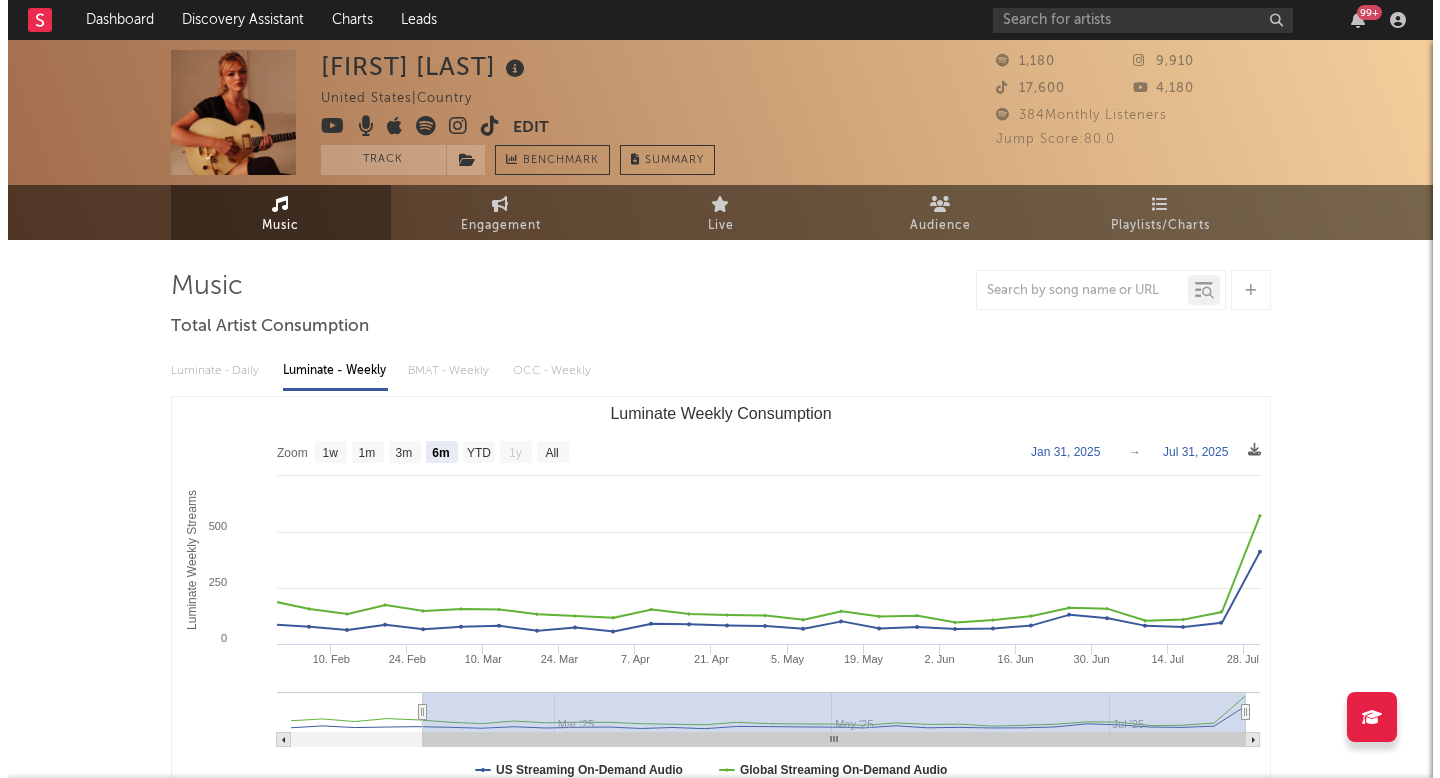 scroll, scrollTop: 0, scrollLeft: 0, axis: both 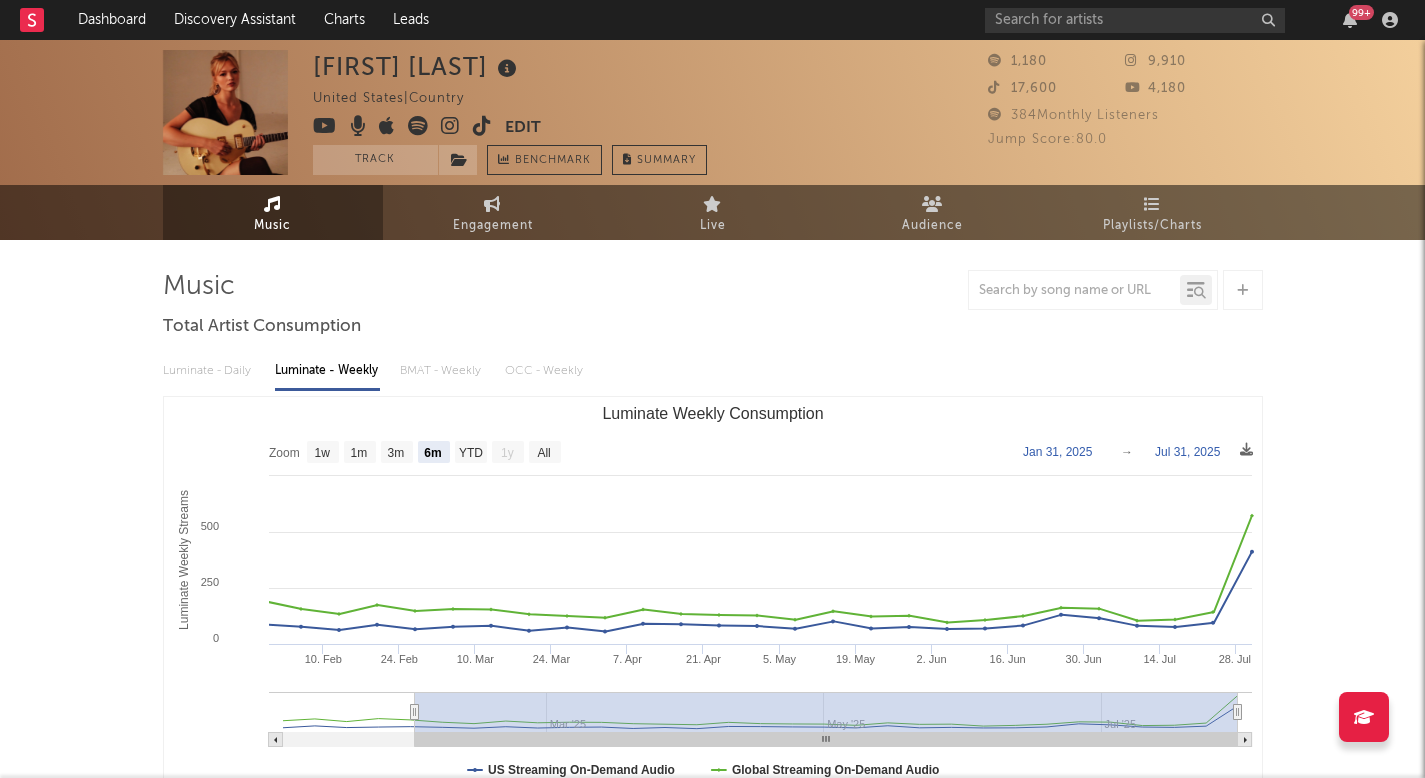 click at bounding box center (450, 126) 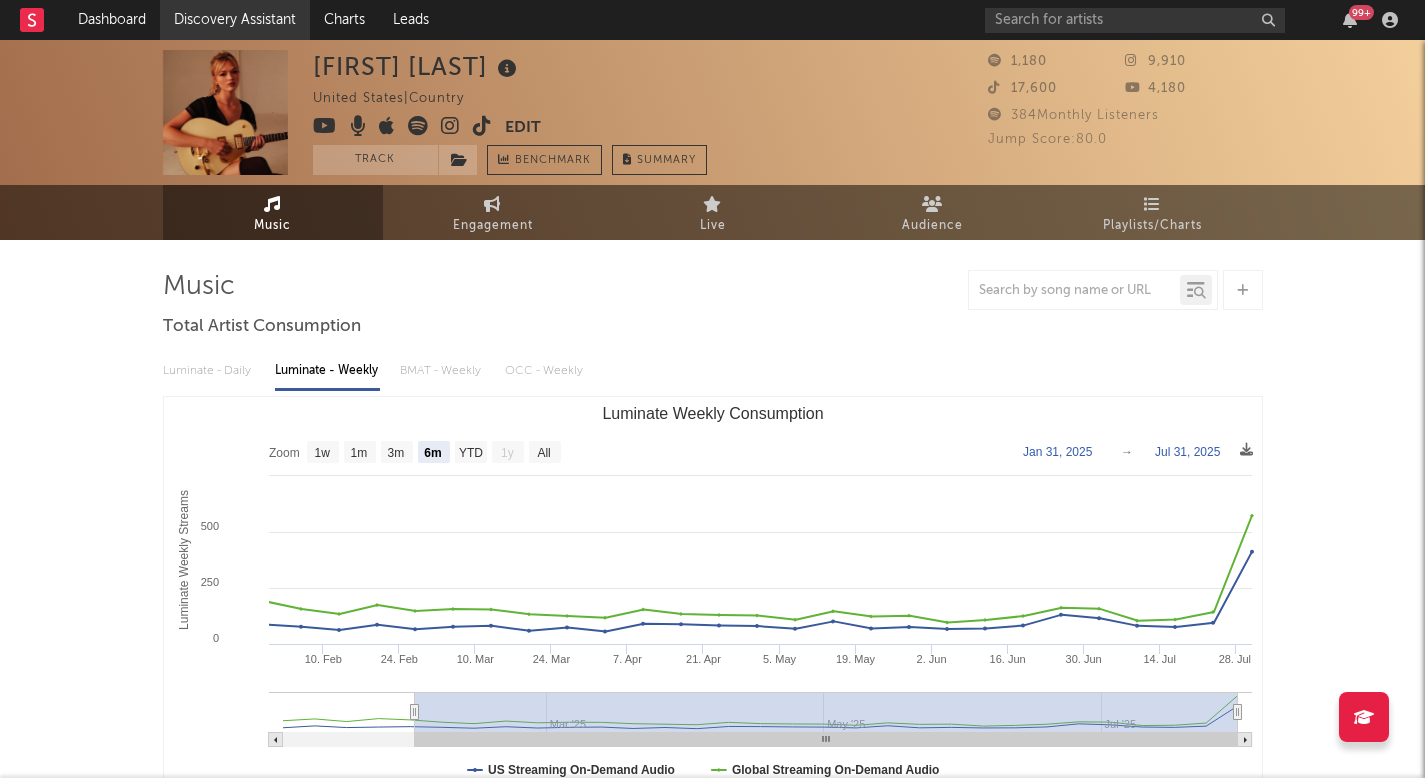 click on "Discovery Assistant" at bounding box center [235, 20] 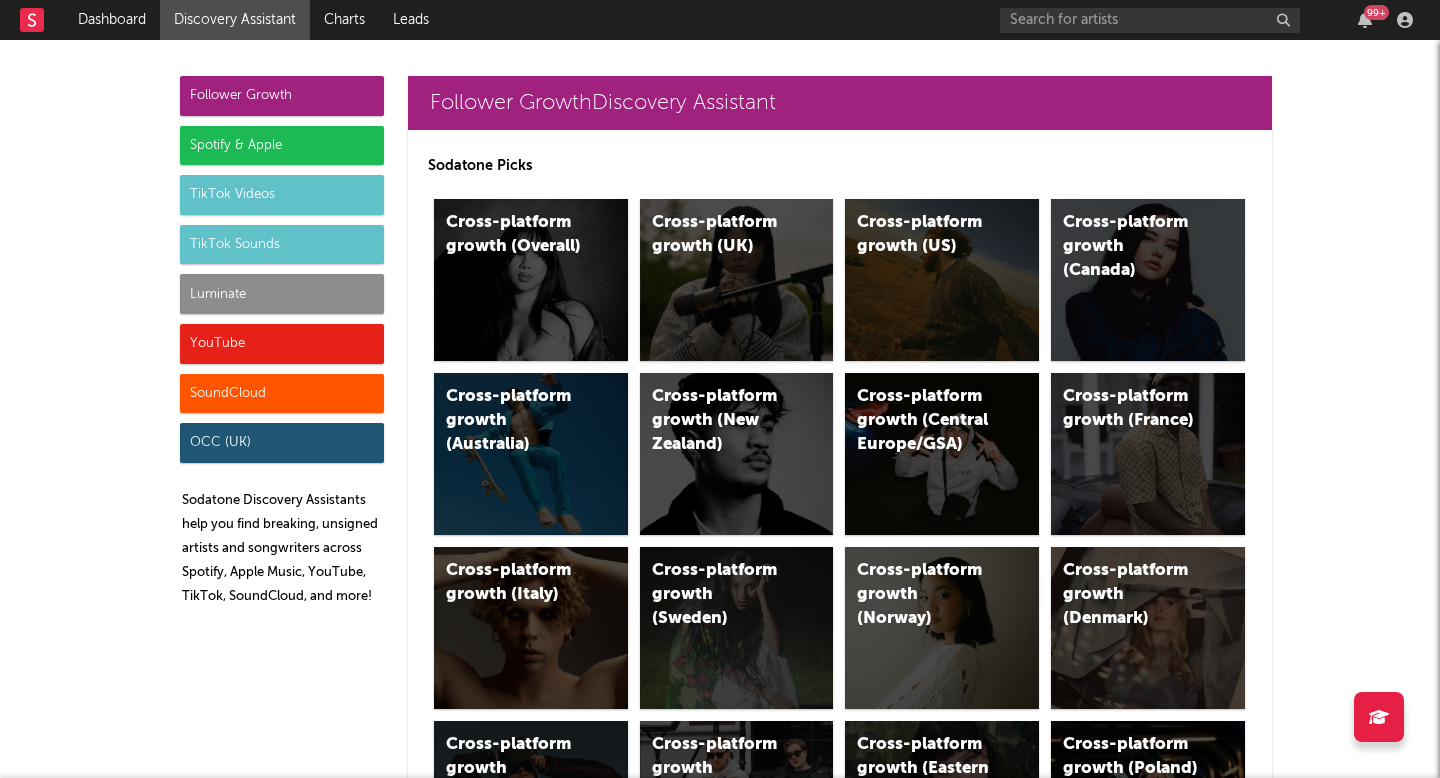 click on "Luminate" at bounding box center (282, 294) 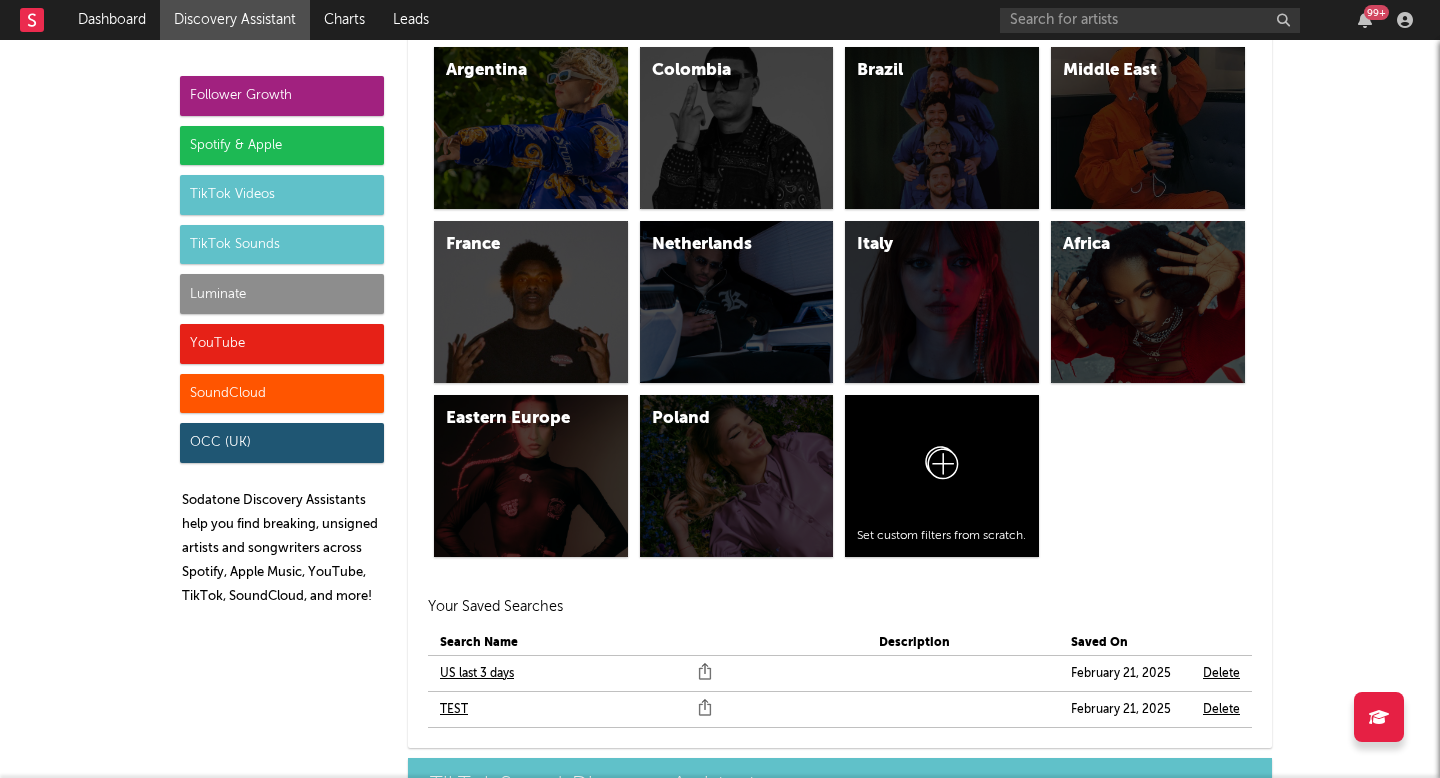 scroll, scrollTop: 9529, scrollLeft: 0, axis: vertical 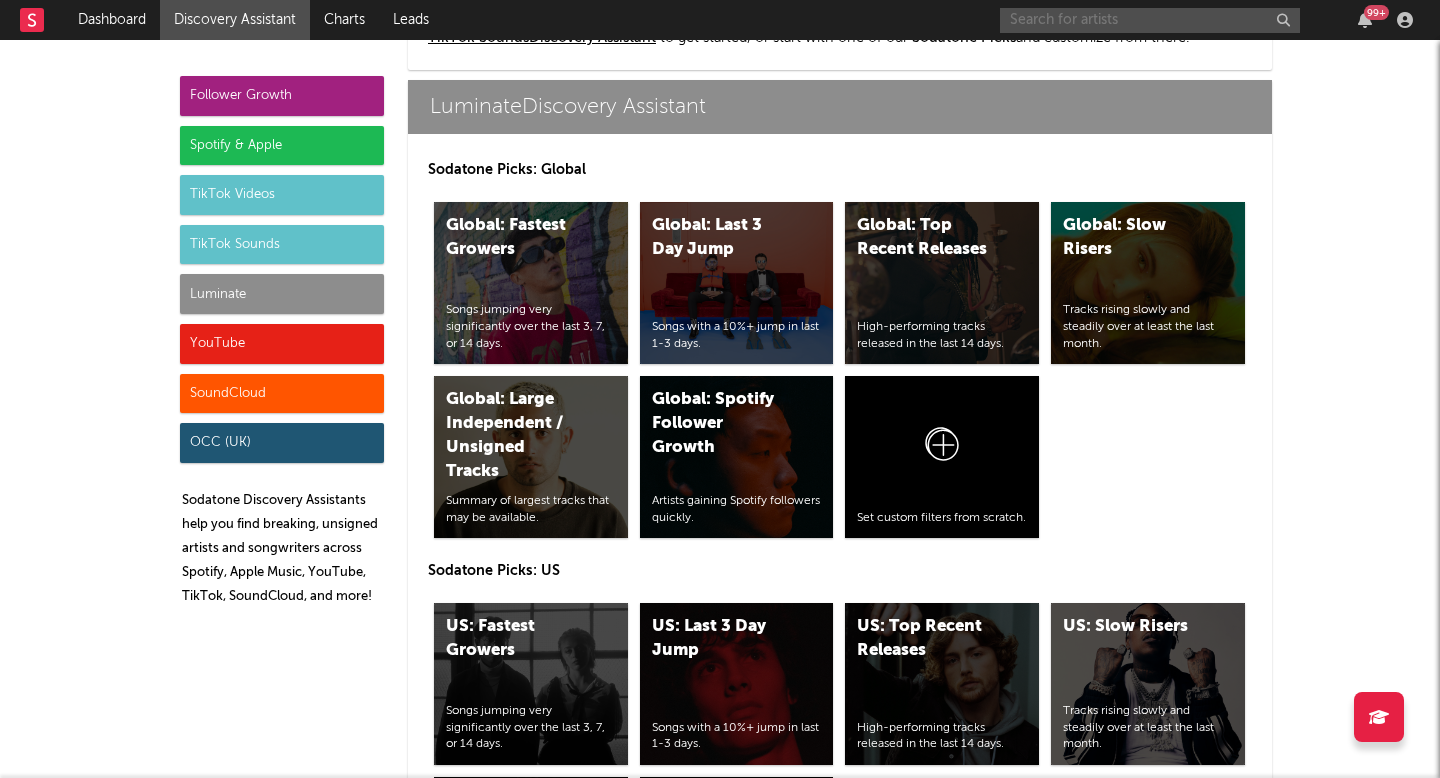 click at bounding box center (1150, 20) 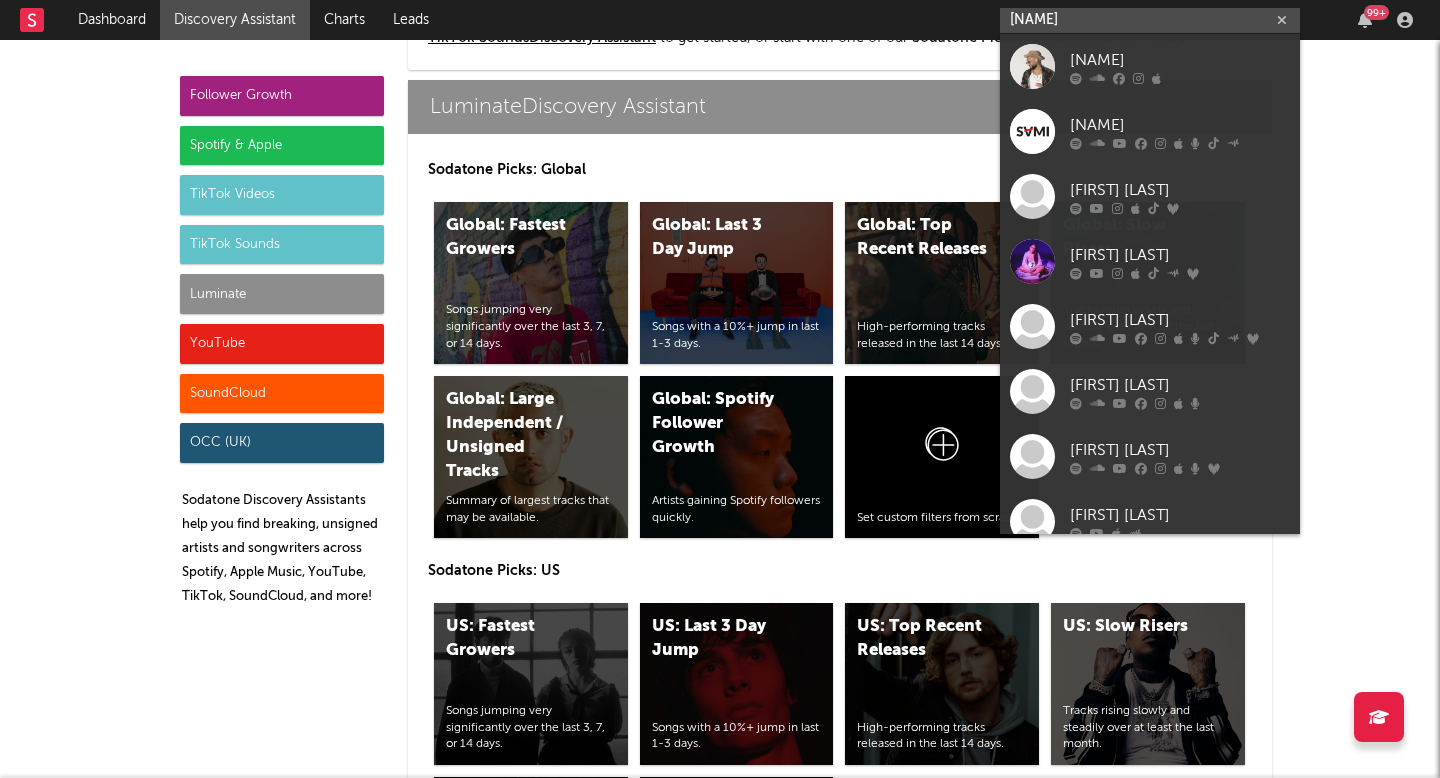 type on "[NAME]" 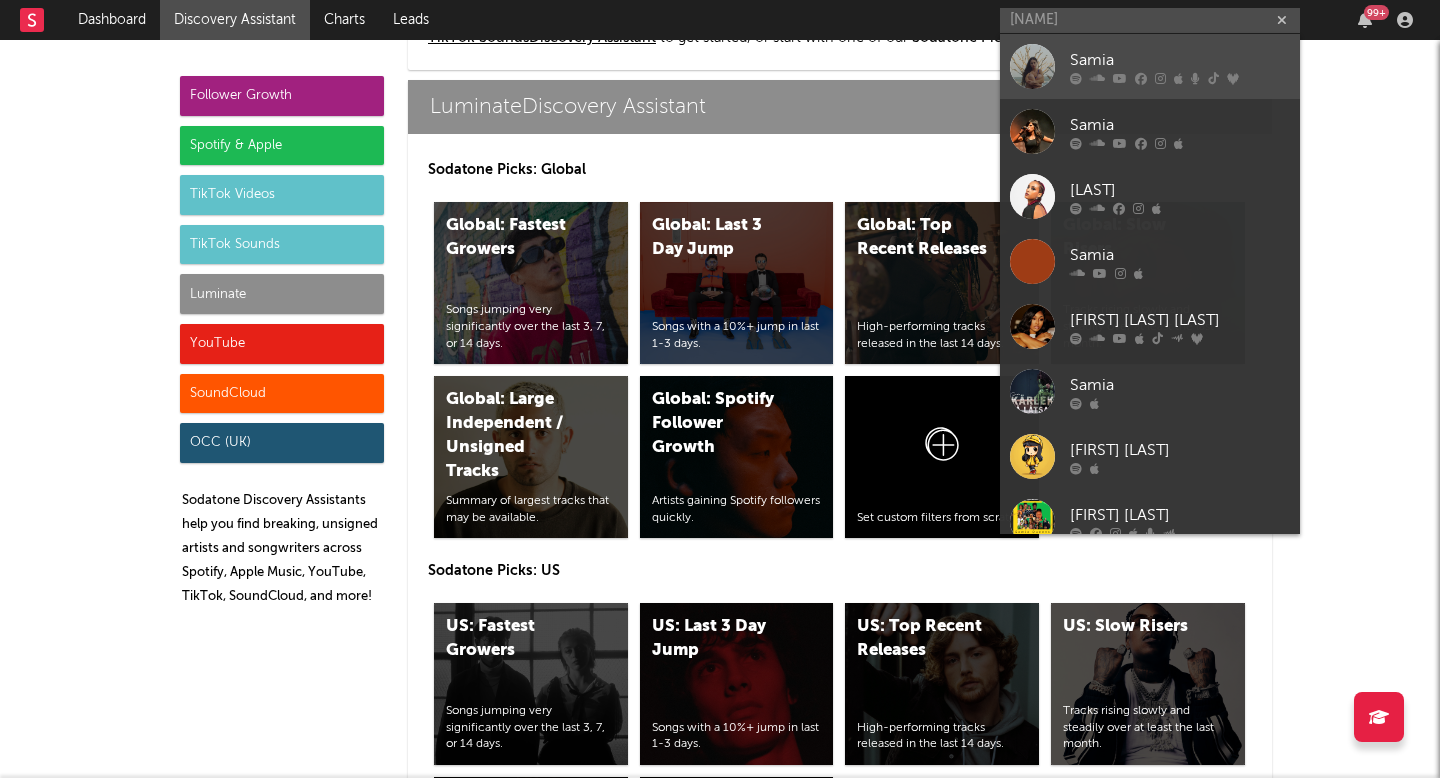 click at bounding box center [1120, 78] 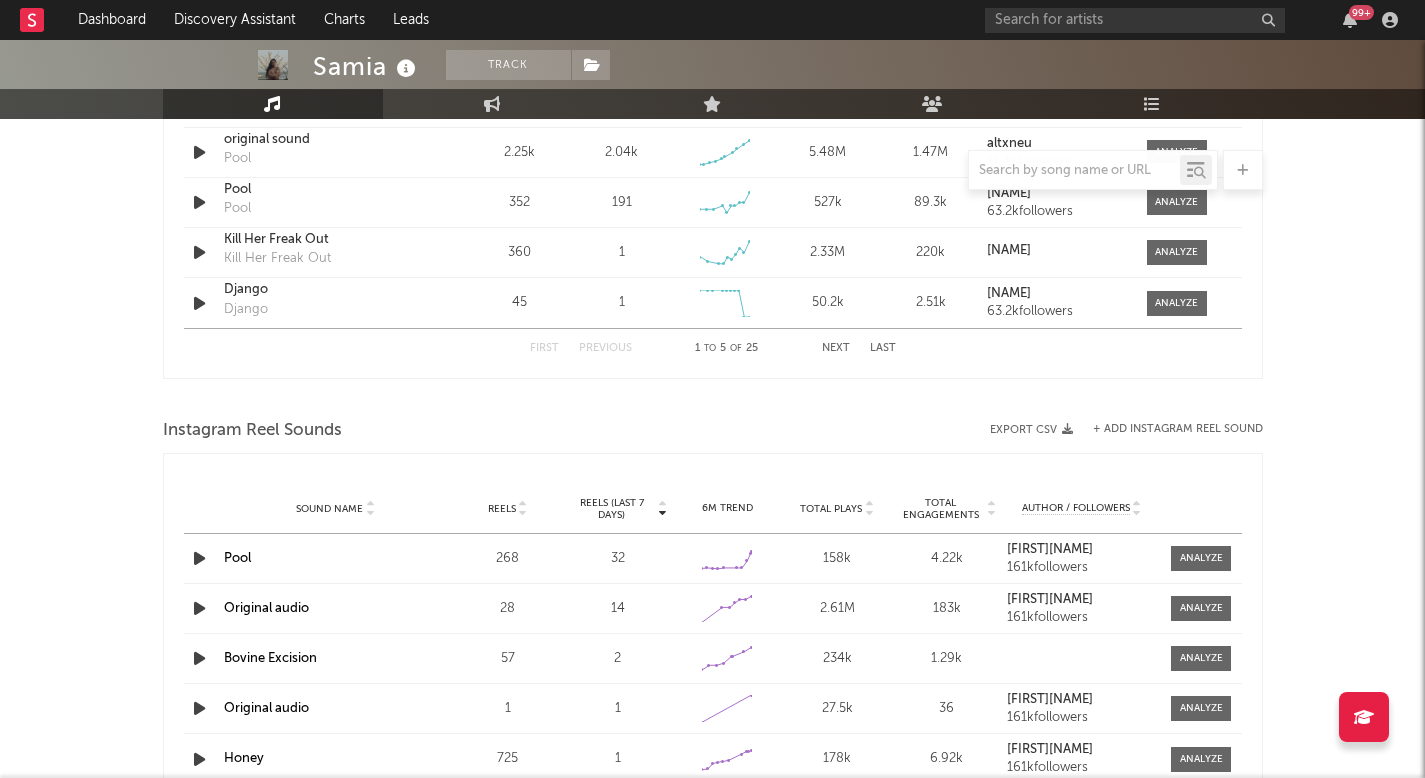select on "6m" 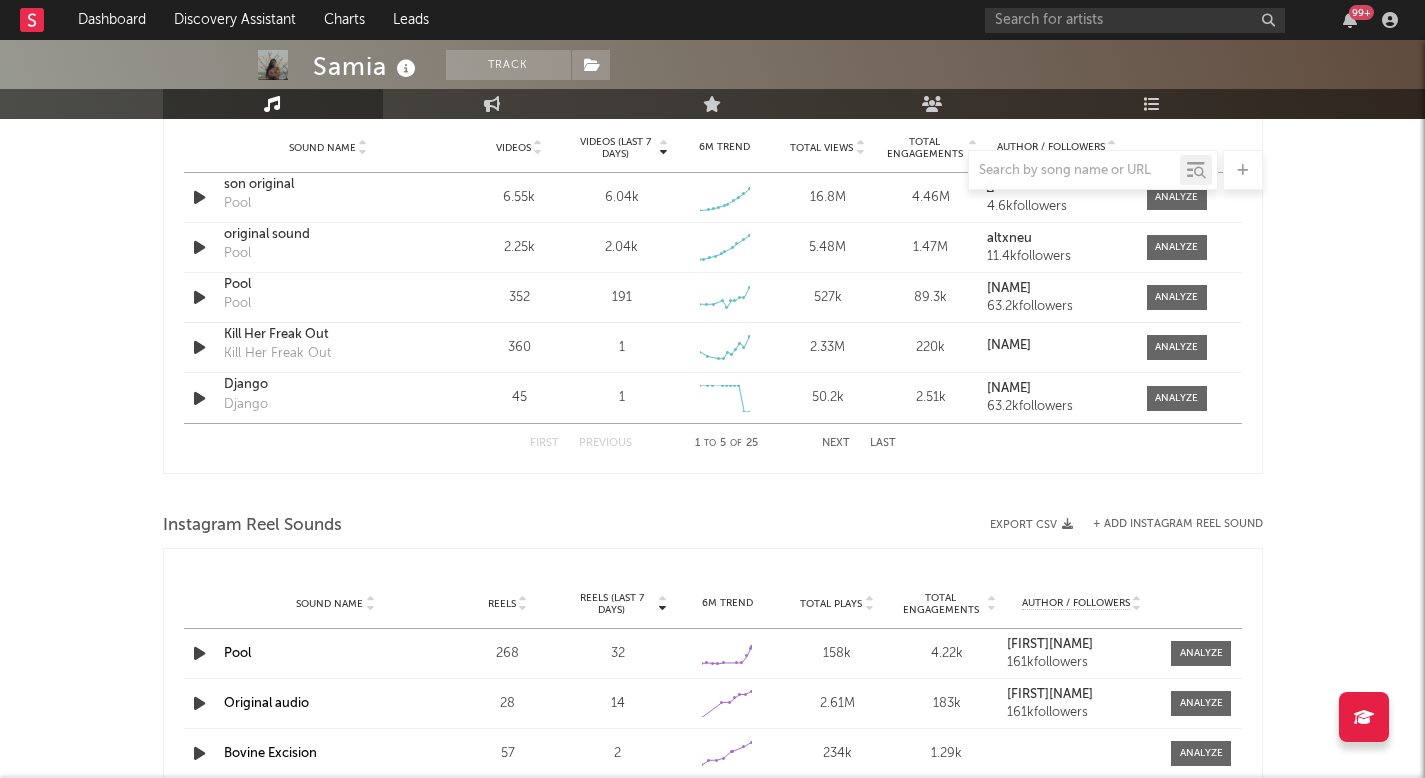 scroll, scrollTop: 1433, scrollLeft: 0, axis: vertical 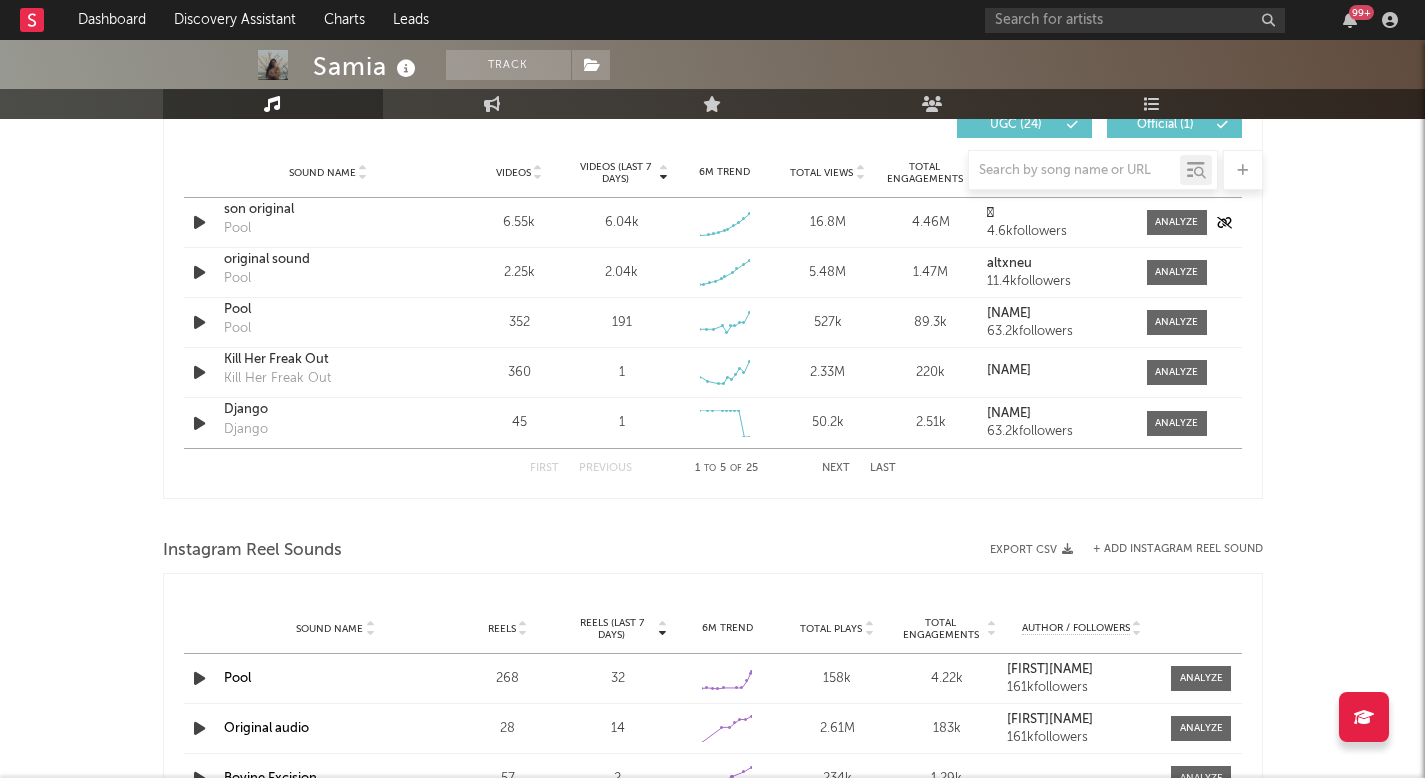 click on "son original" at bounding box center (328, 210) 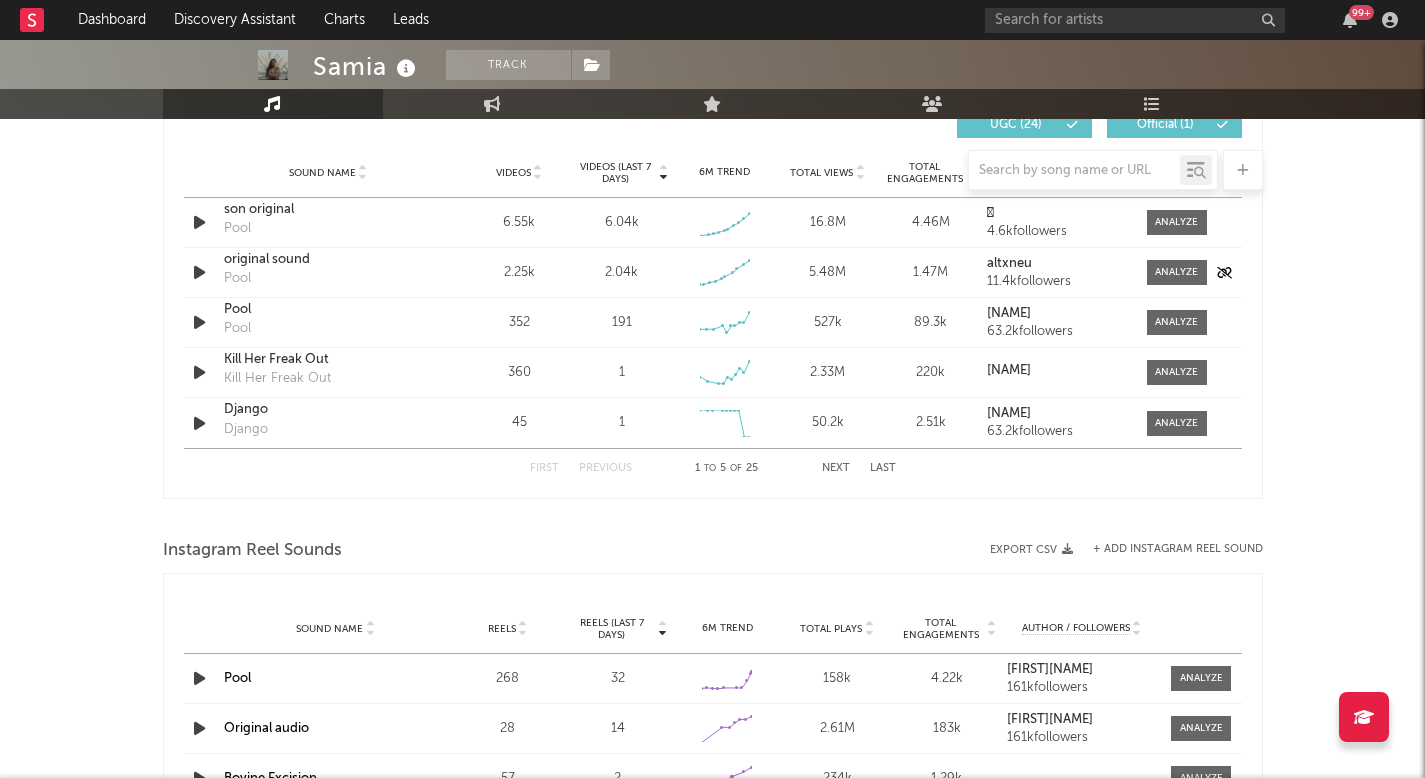 click on "Pool" at bounding box center (237, 279) 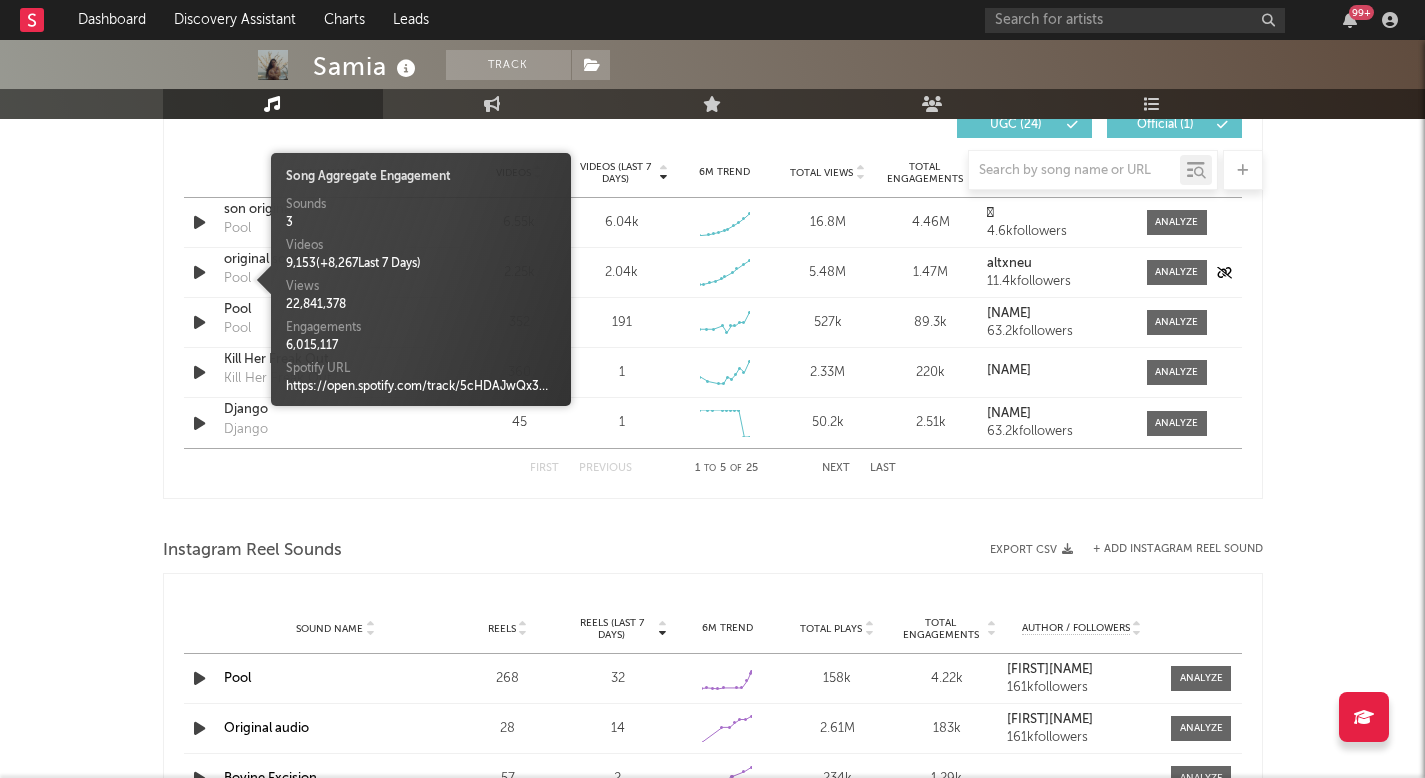 click at bounding box center [199, 272] 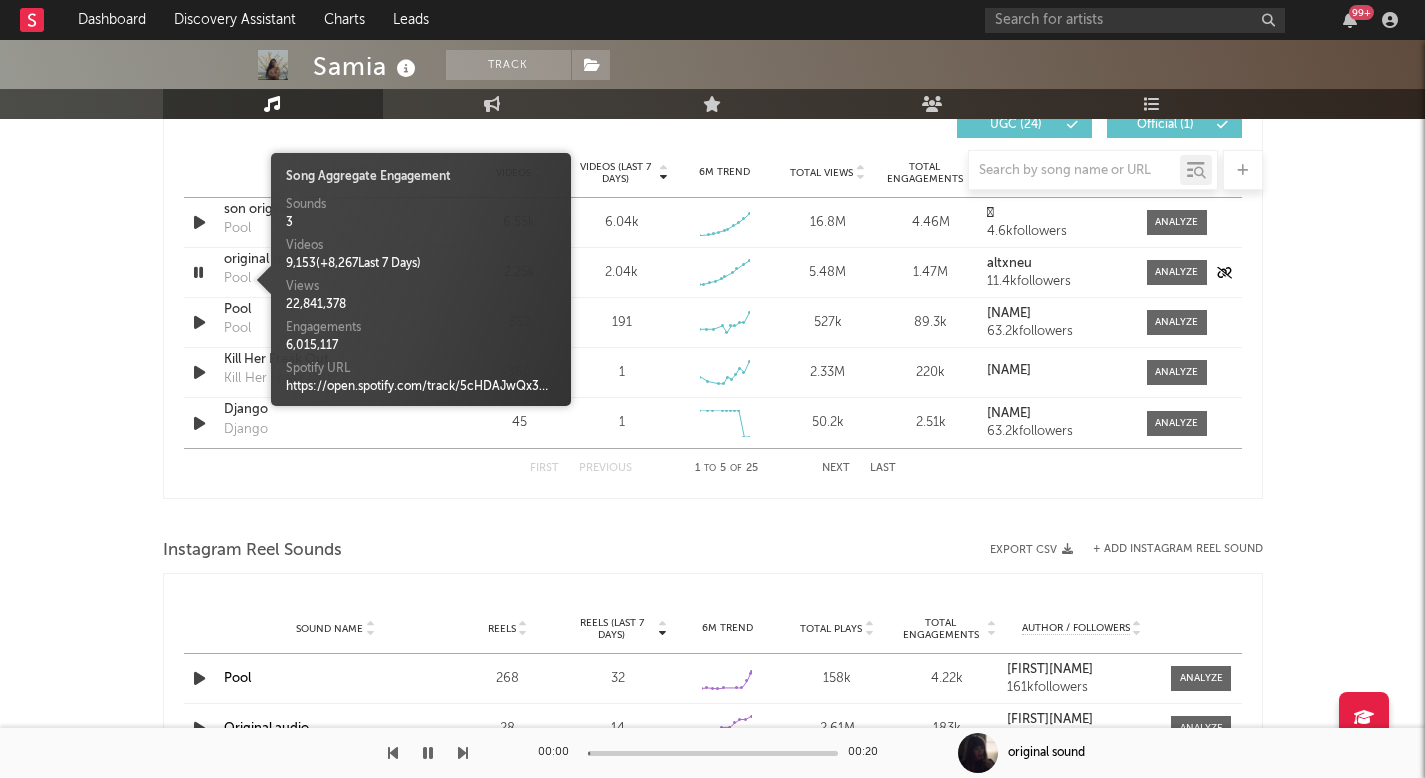 click at bounding box center [198, 272] 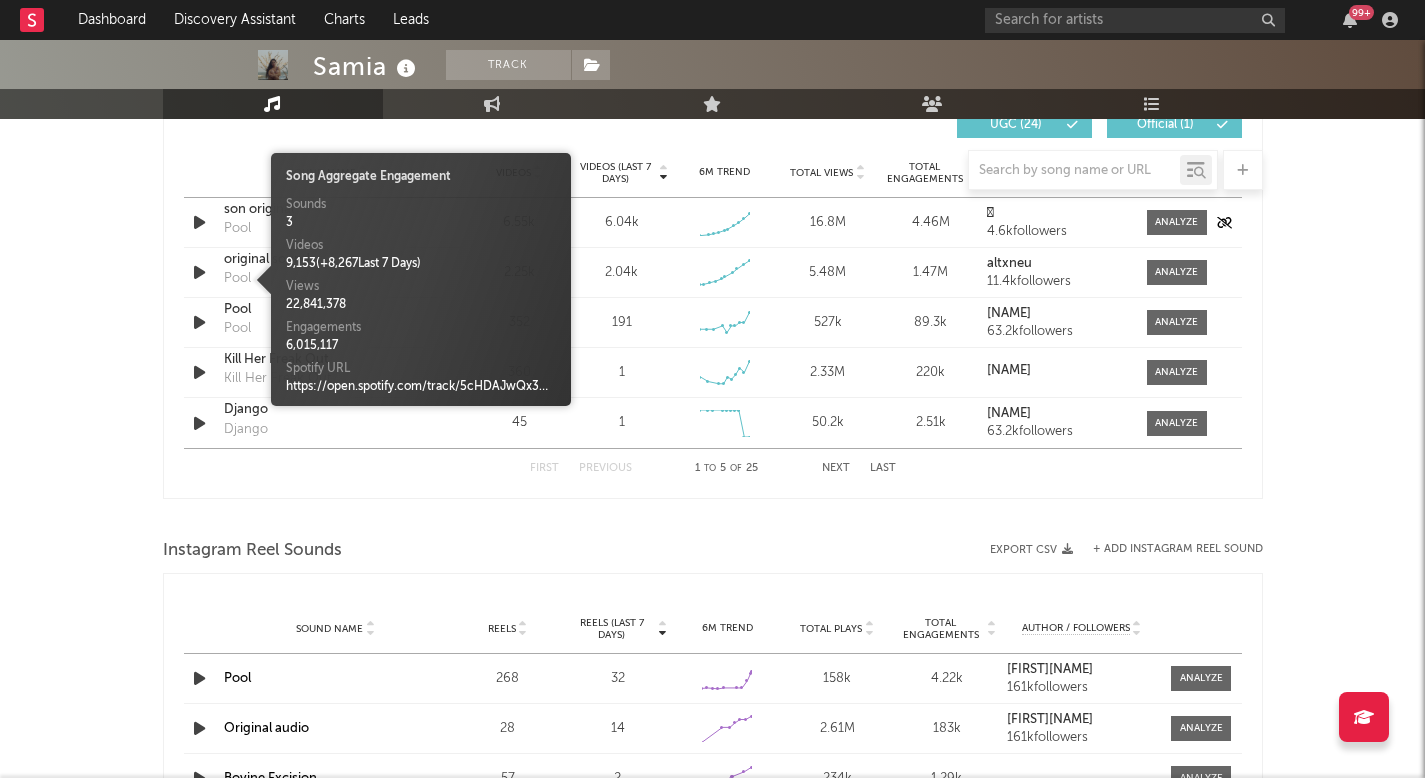 click at bounding box center (199, 222) 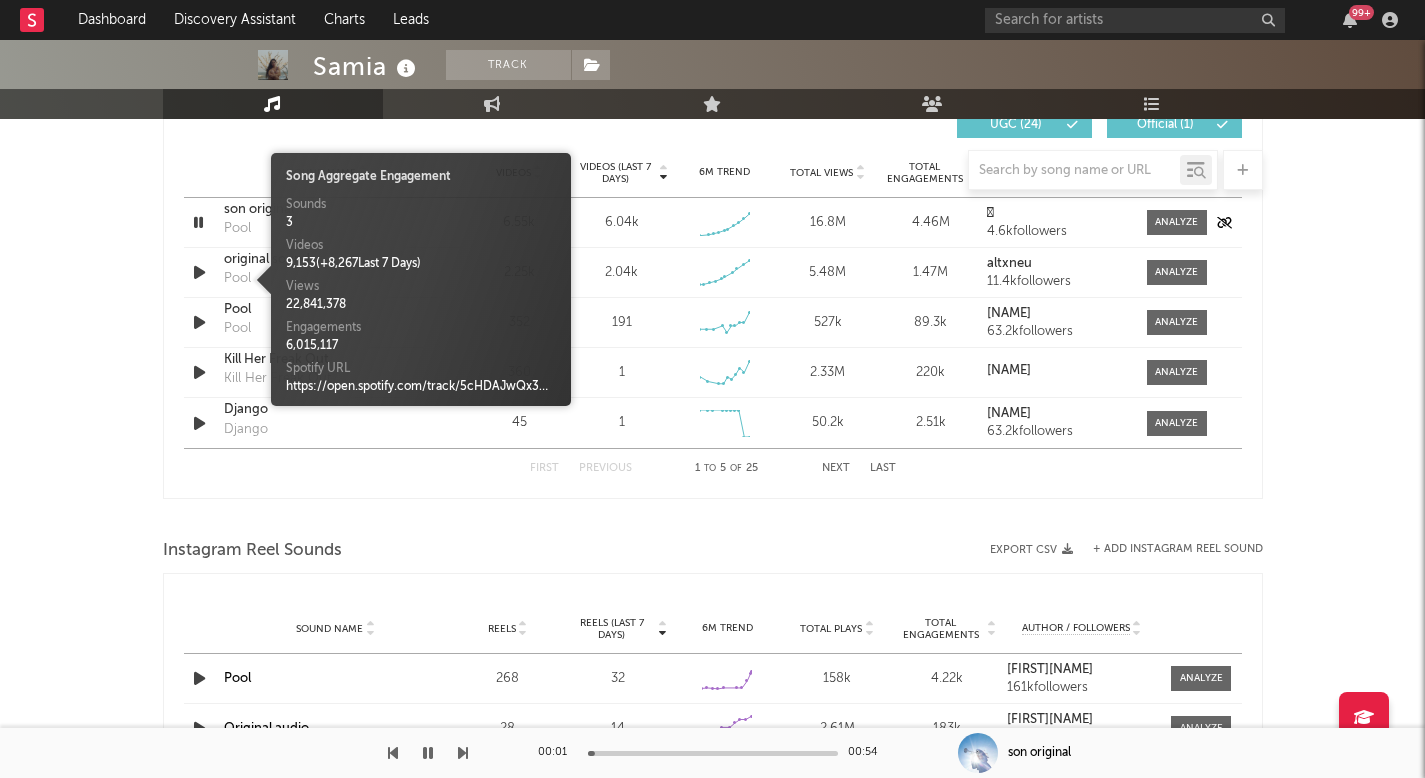 click at bounding box center (198, 222) 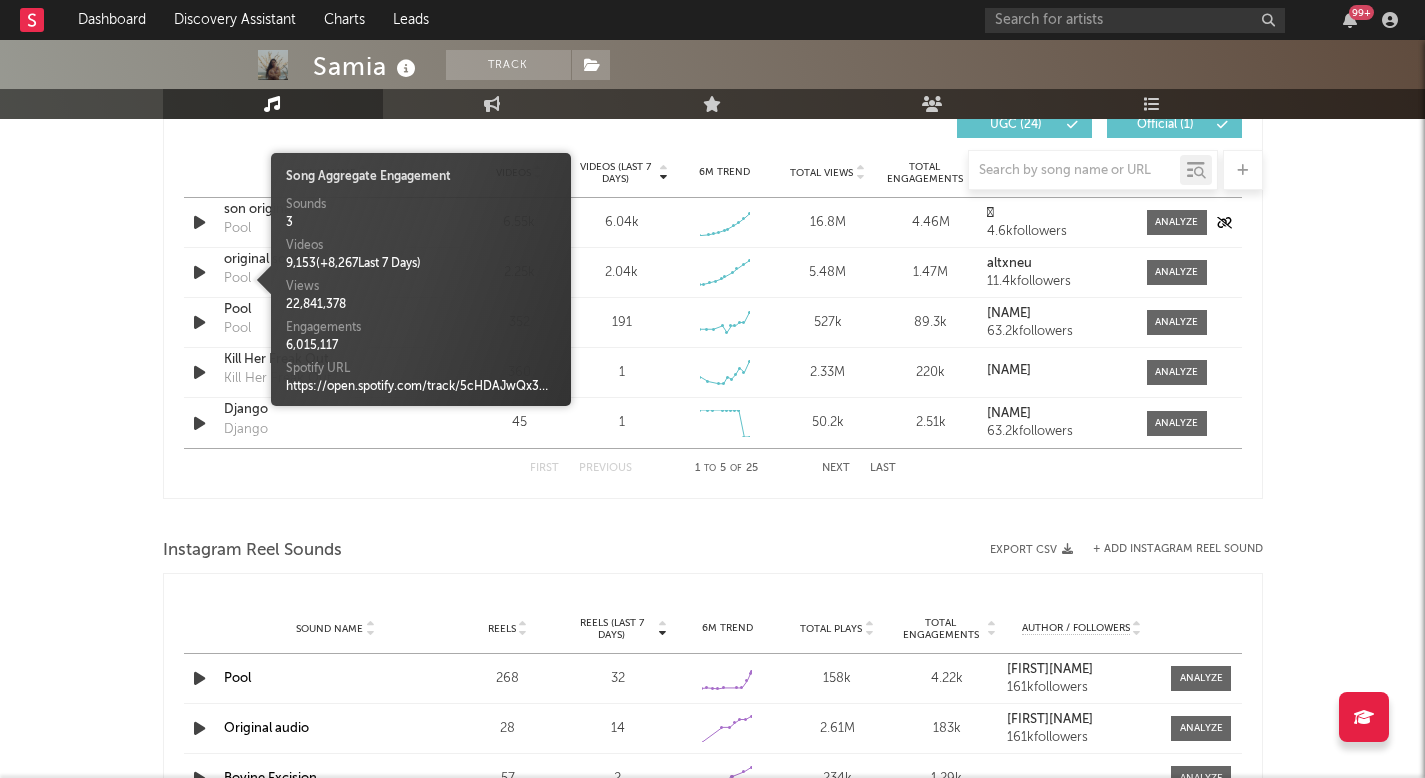 click on "son original Pool" at bounding box center [328, 223] 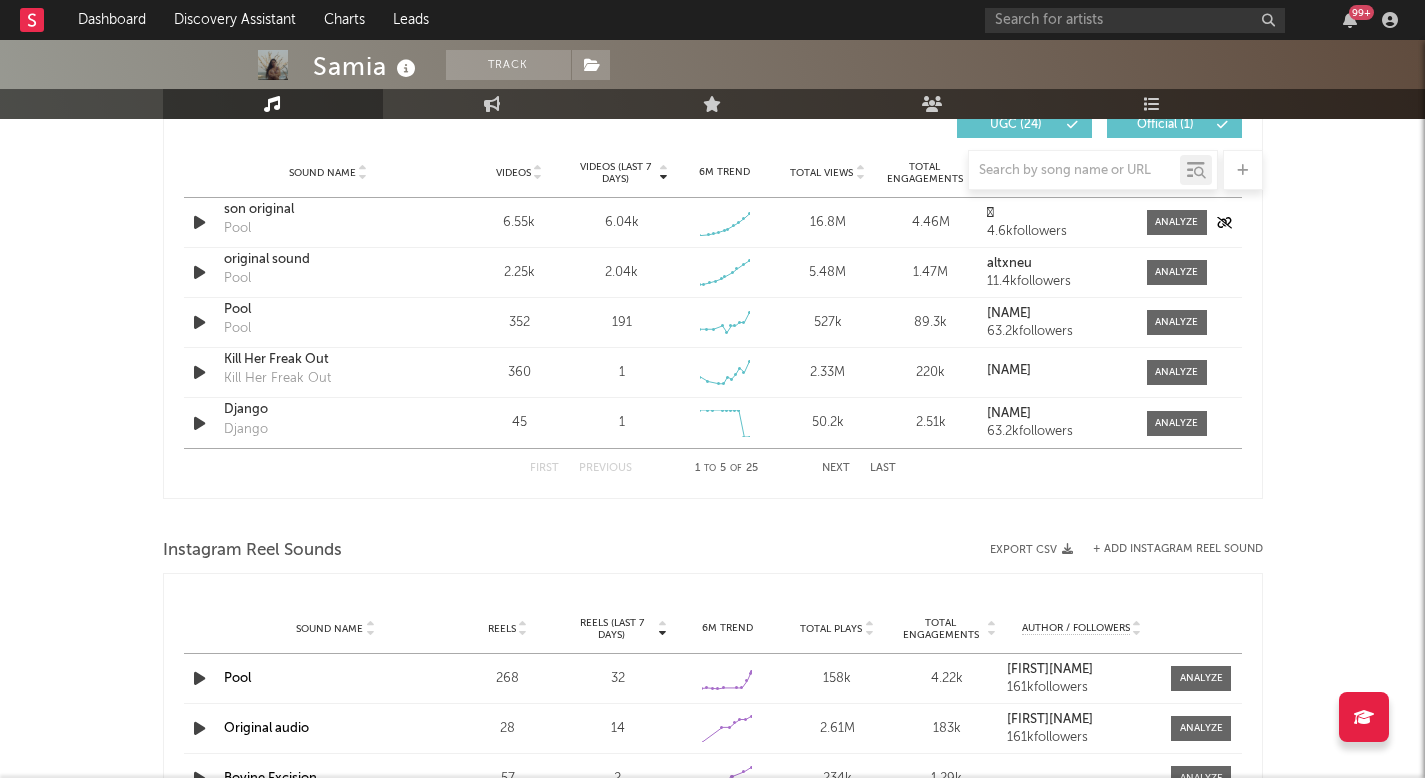 click on "son original" at bounding box center (328, 210) 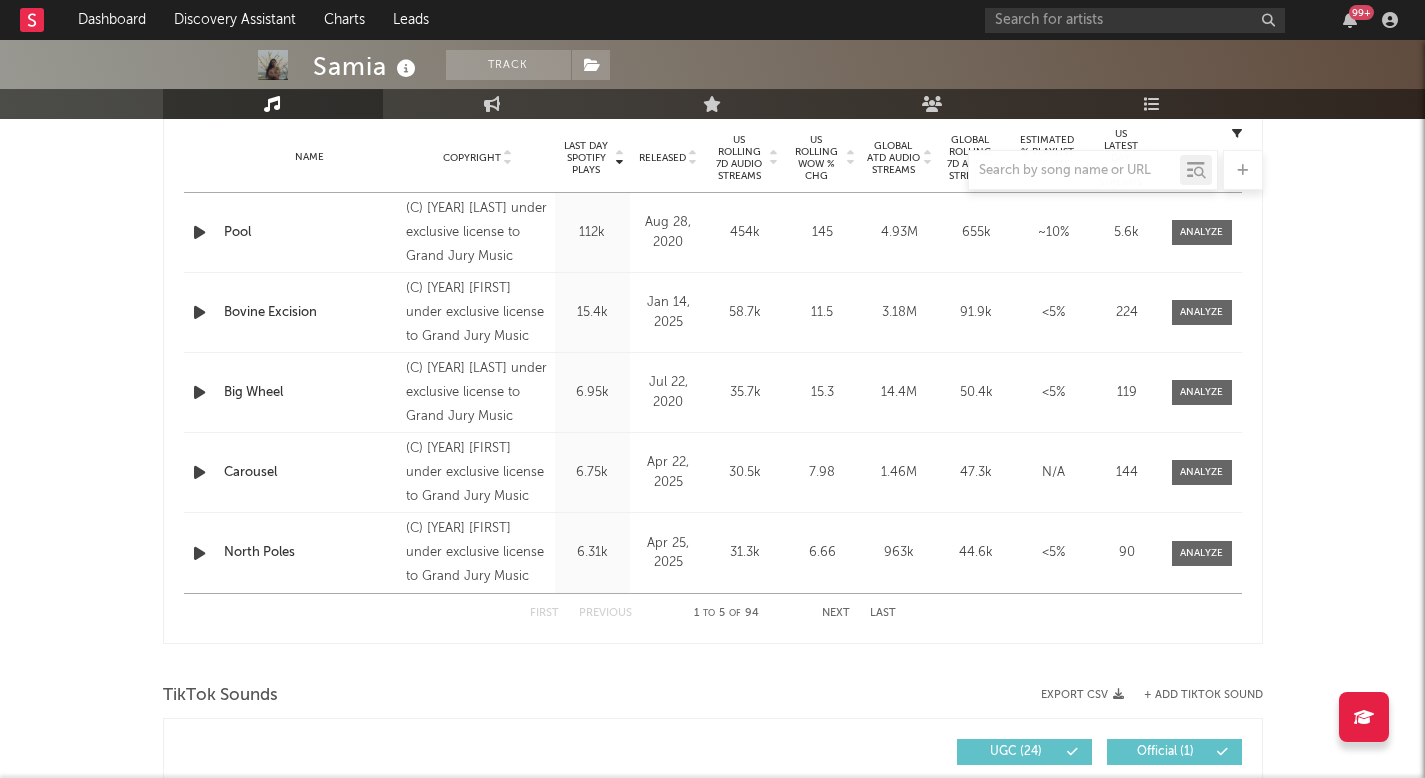 scroll, scrollTop: 748, scrollLeft: 0, axis: vertical 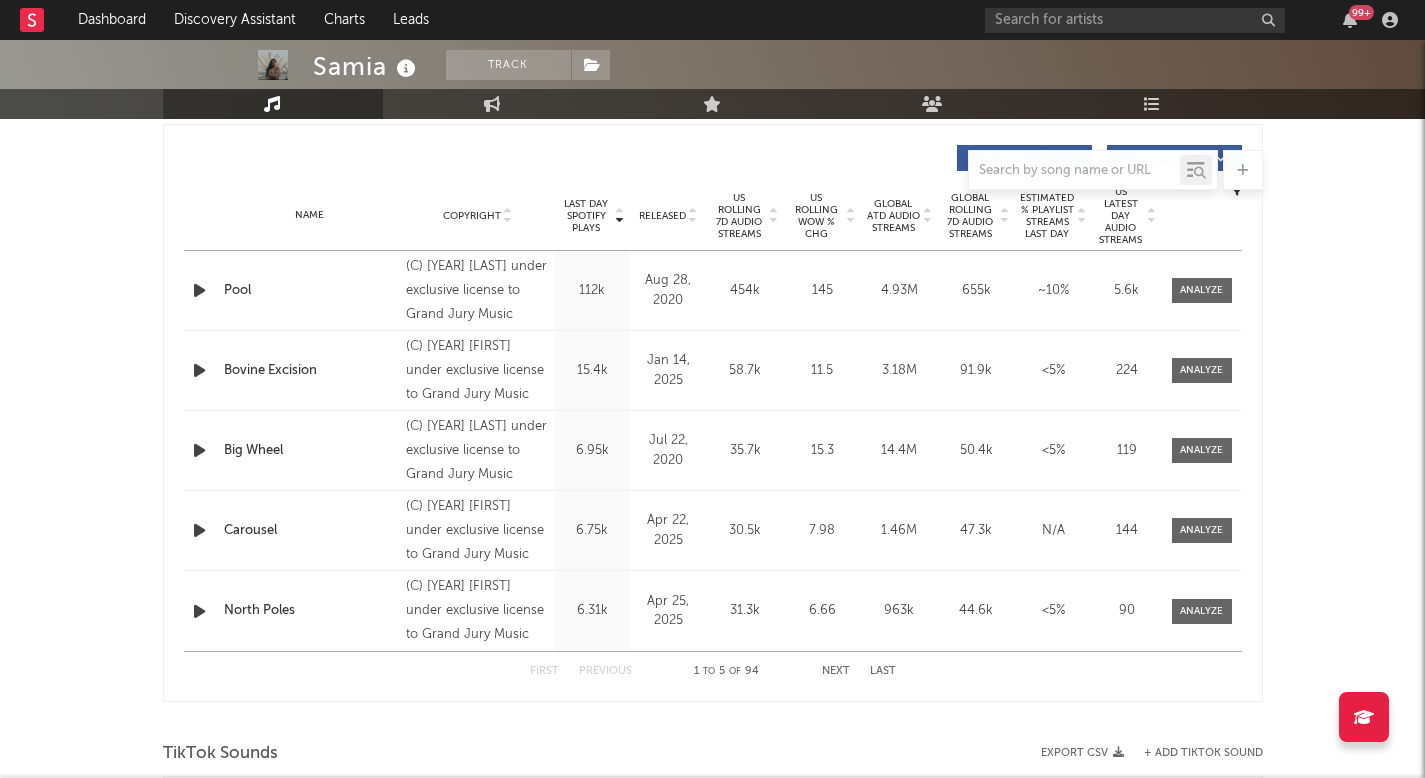 click on "Name Copyright Label Album Names Composer Names 7 Day Spotify Plays Last Day Spotify Plays ATD Spotify Plays Spotify Popularity Total US Streams Total US SES Total UK Streams Total UK Audio Streams UK Weekly Streams UK Weekly Audio Streams Released US ATD Audio Streams US Rolling 7D Audio Streams US Rolling WoW % Chg Global ATD Audio Streams Global Rolling 7D Audio Streams Global Rolling WoW % Chg Estimated % Playlist Streams Last Day Global Streaming Trend (Last 60D) Ex-US Streaming Trend (Last 60D) US Streaming Trend (Last 60D) Global Latest Day Audio Streams US Latest Day Audio Streams" at bounding box center (713, 216) 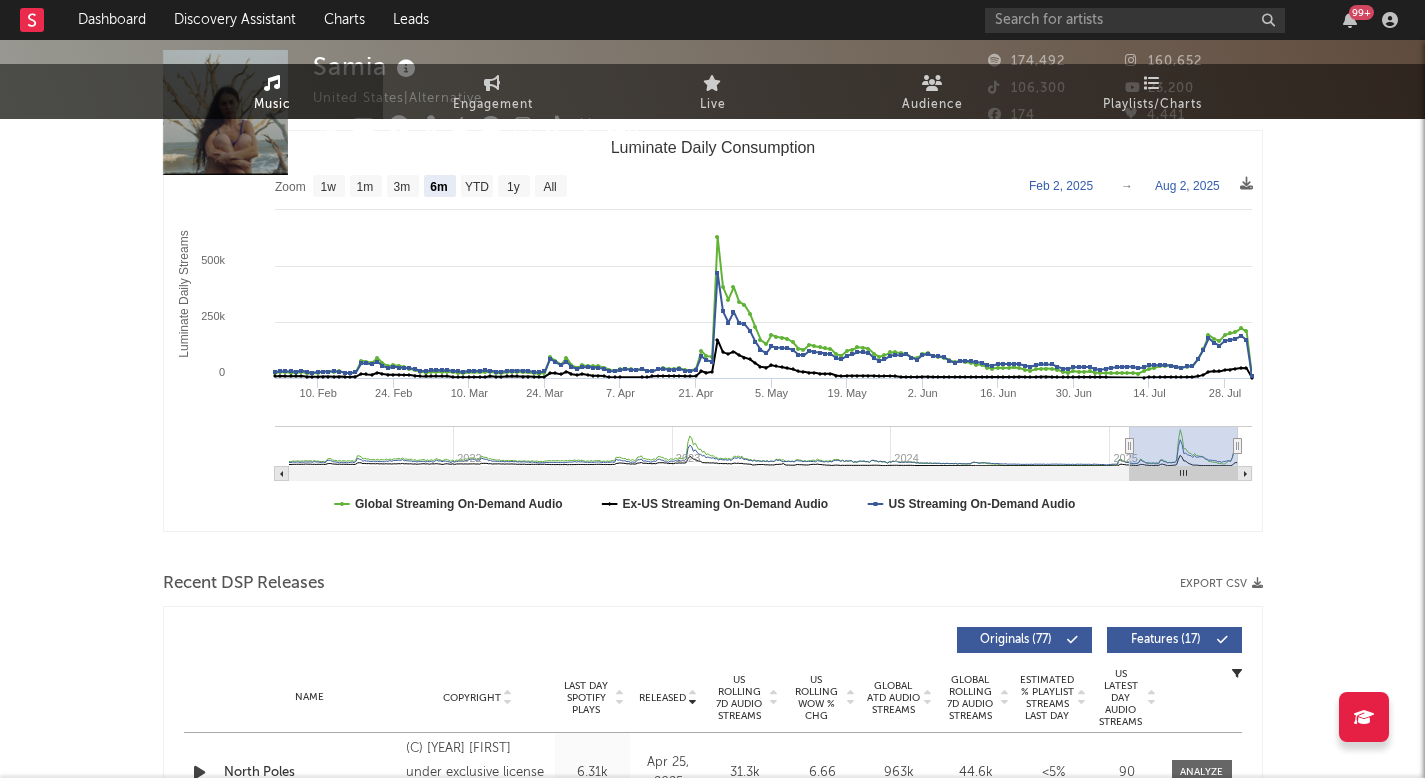 scroll, scrollTop: 0, scrollLeft: 0, axis: both 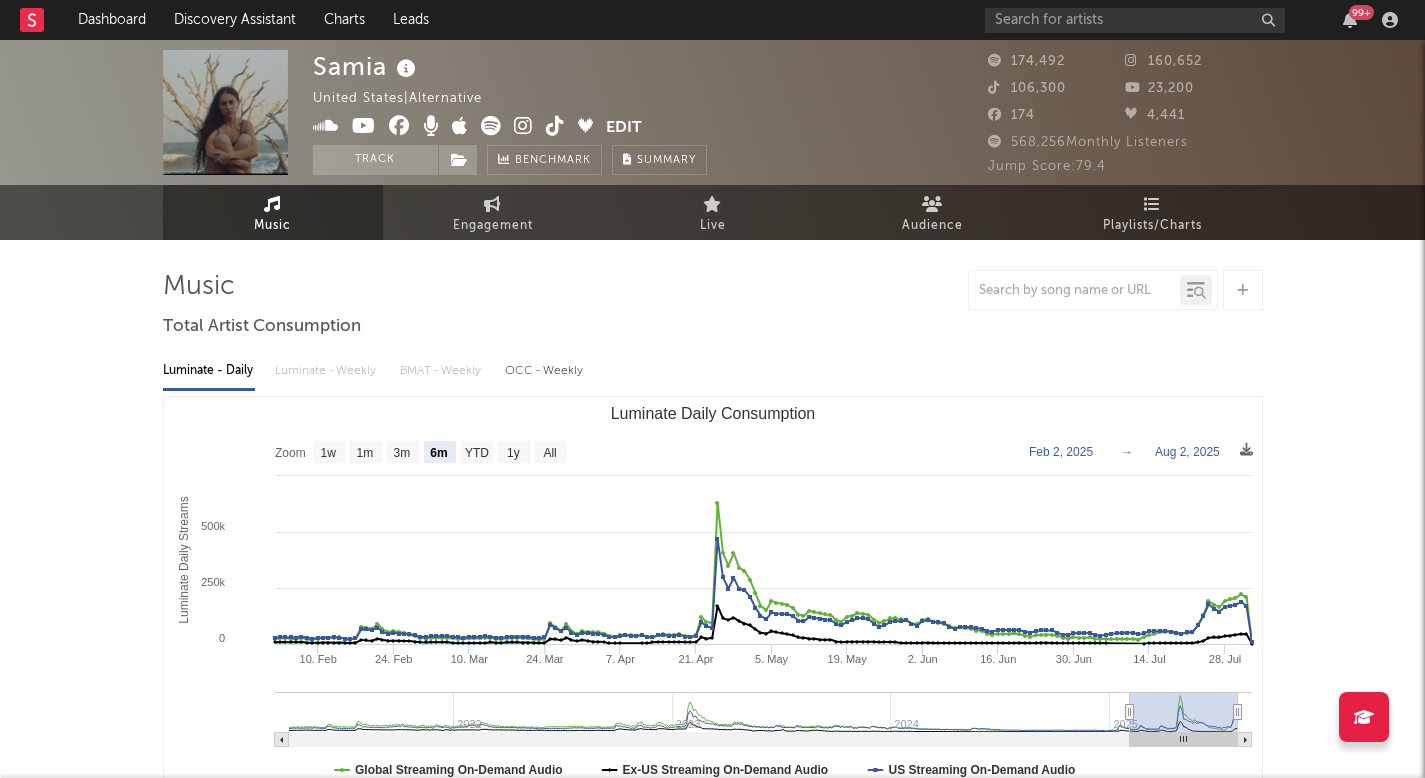 click at bounding box center [555, 126] 